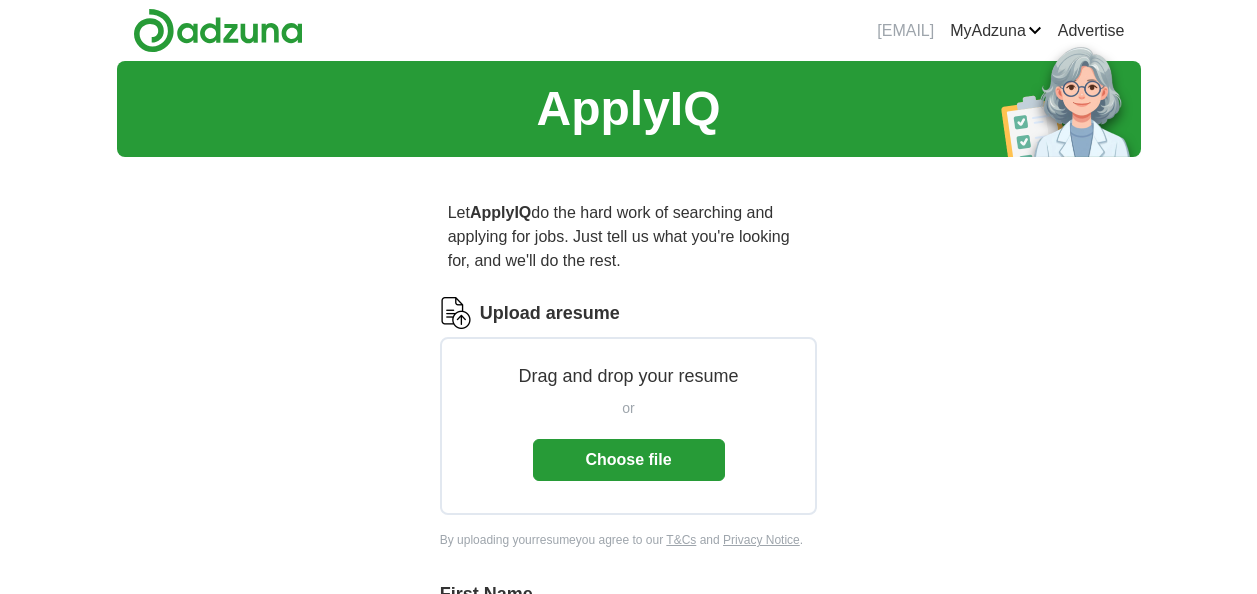 scroll, scrollTop: 0, scrollLeft: 0, axis: both 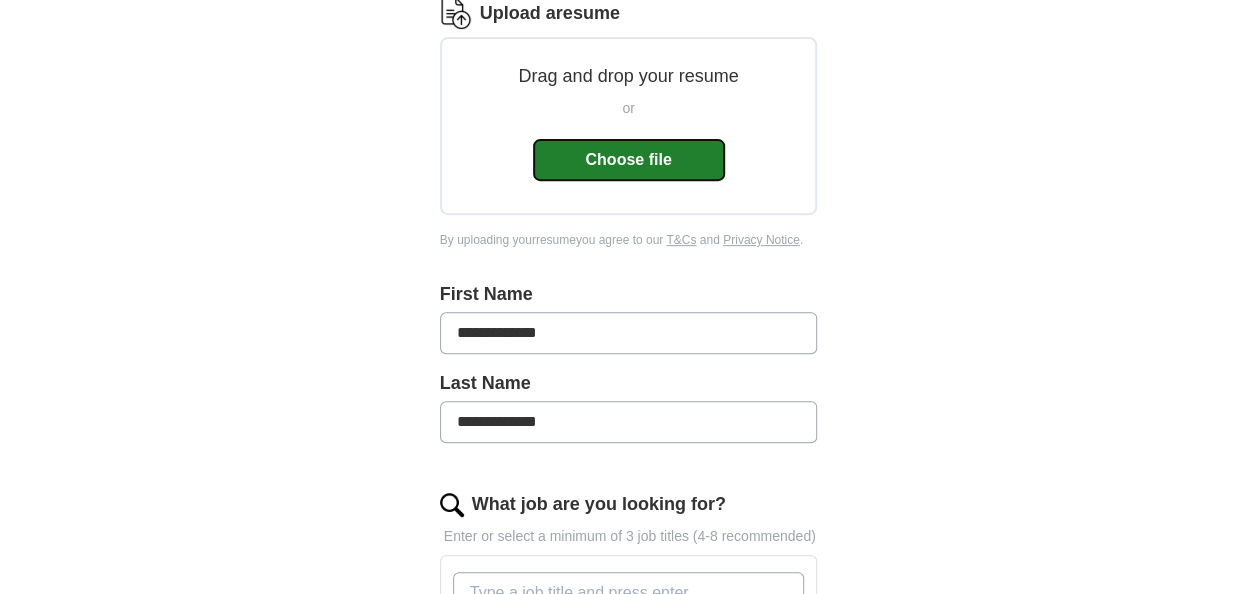 click on "Choose file" at bounding box center (629, 160) 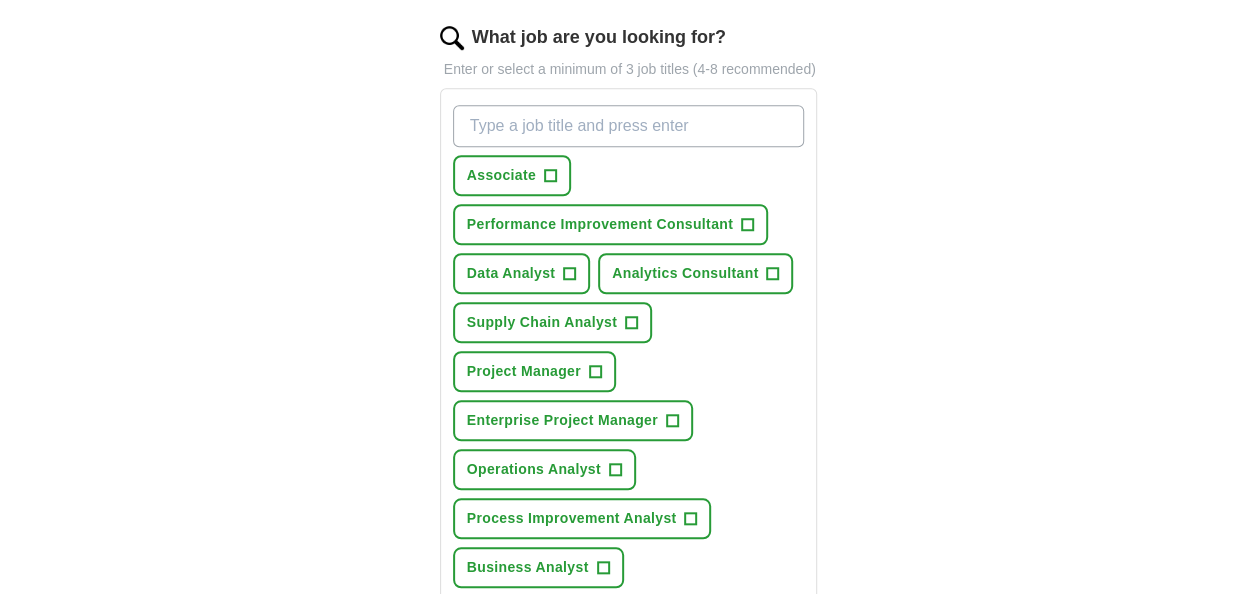 scroll, scrollTop: 800, scrollLeft: 0, axis: vertical 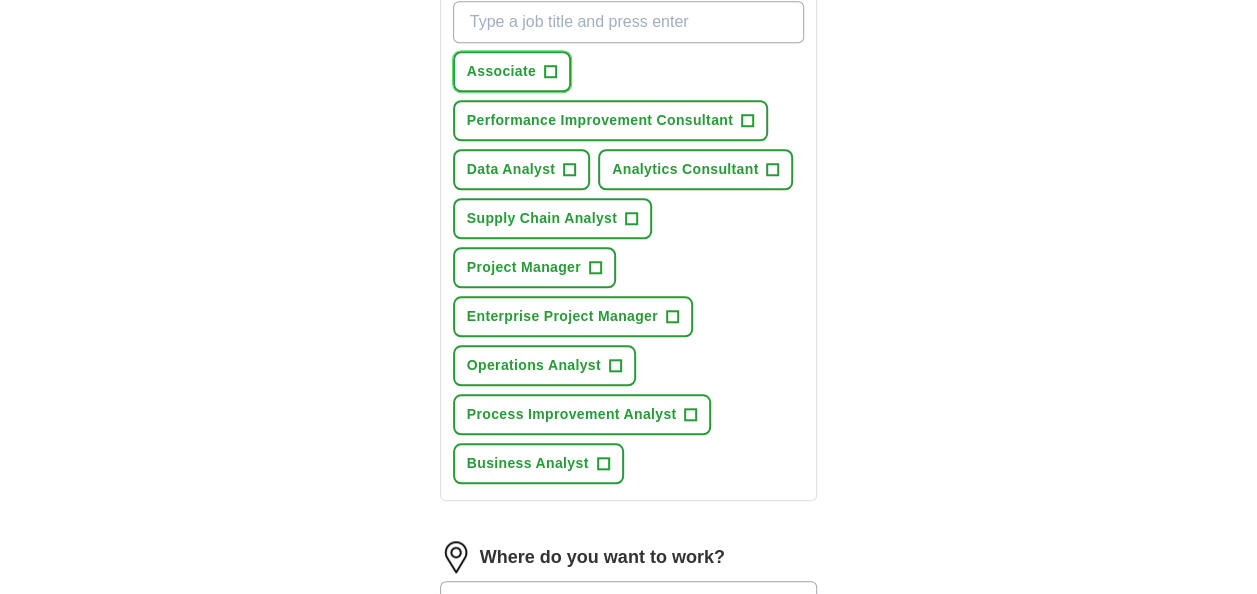 click on "+" at bounding box center (550, 72) 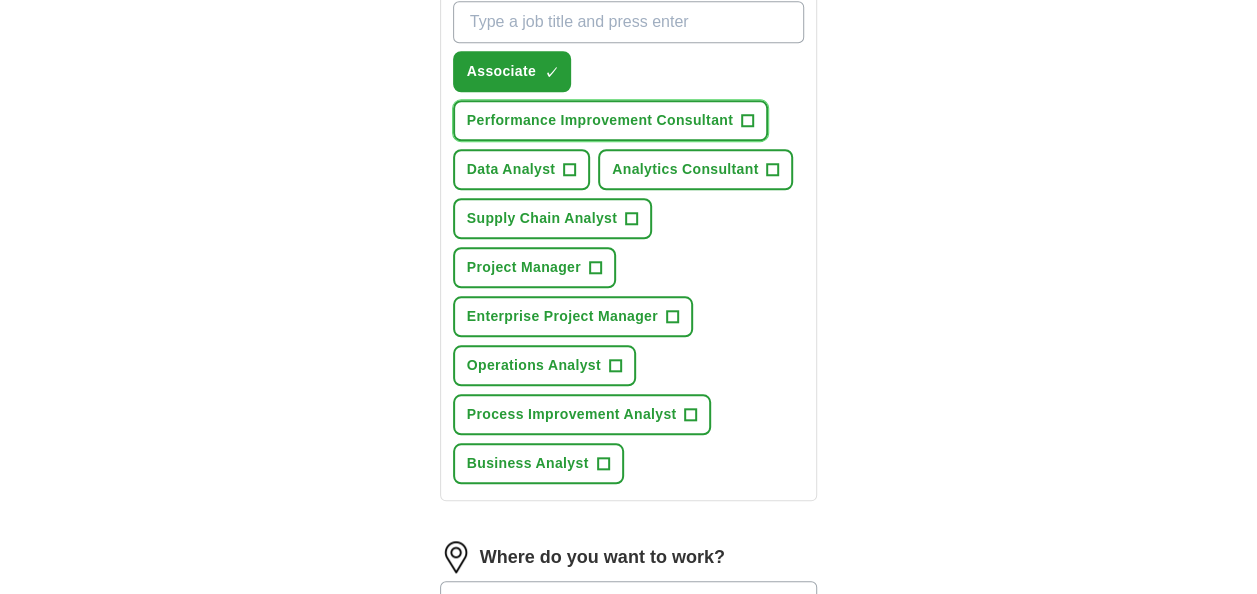 click on "Performance Improvement Consultant" at bounding box center (600, 120) 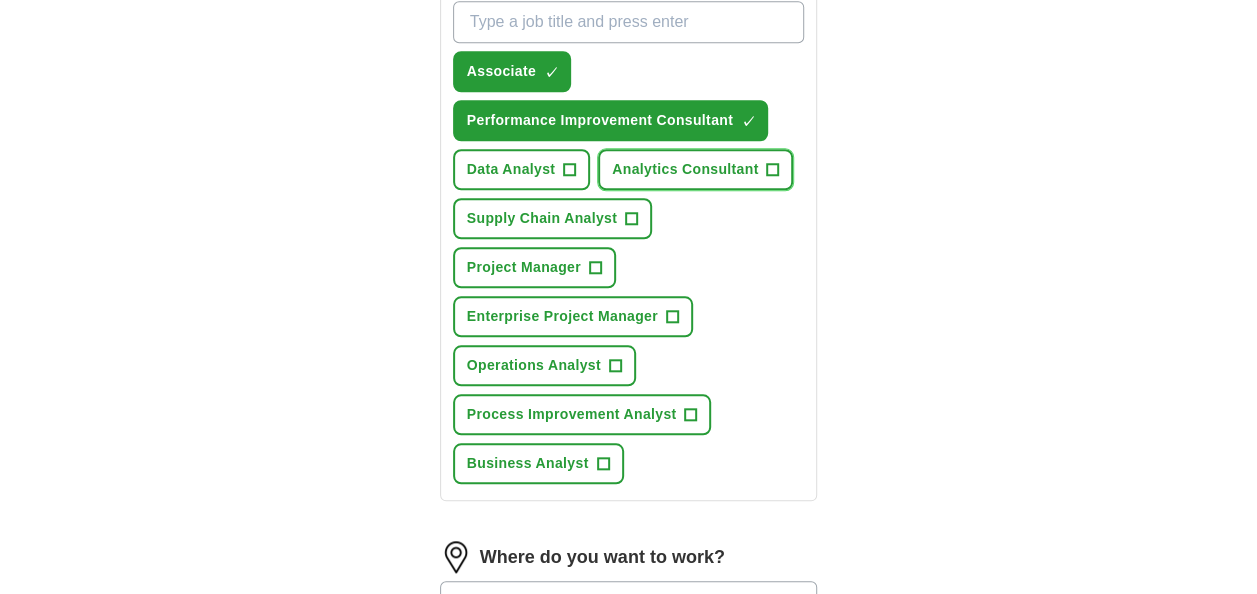 click on "Analytics Consultant" at bounding box center [685, 169] 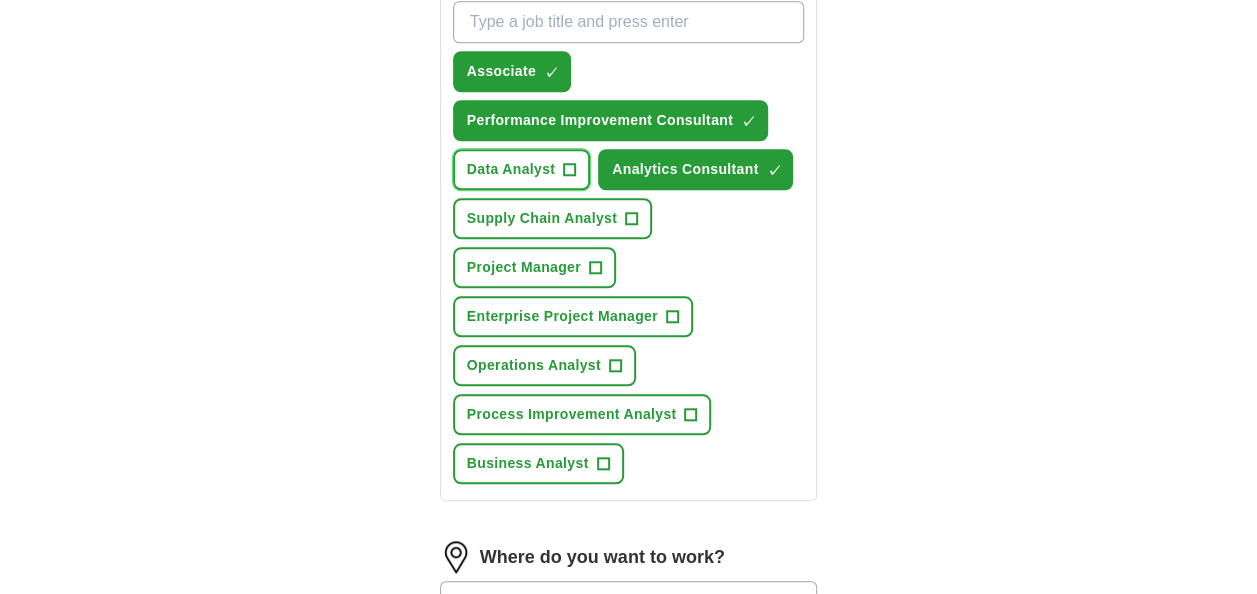 click on "+" at bounding box center [570, 170] 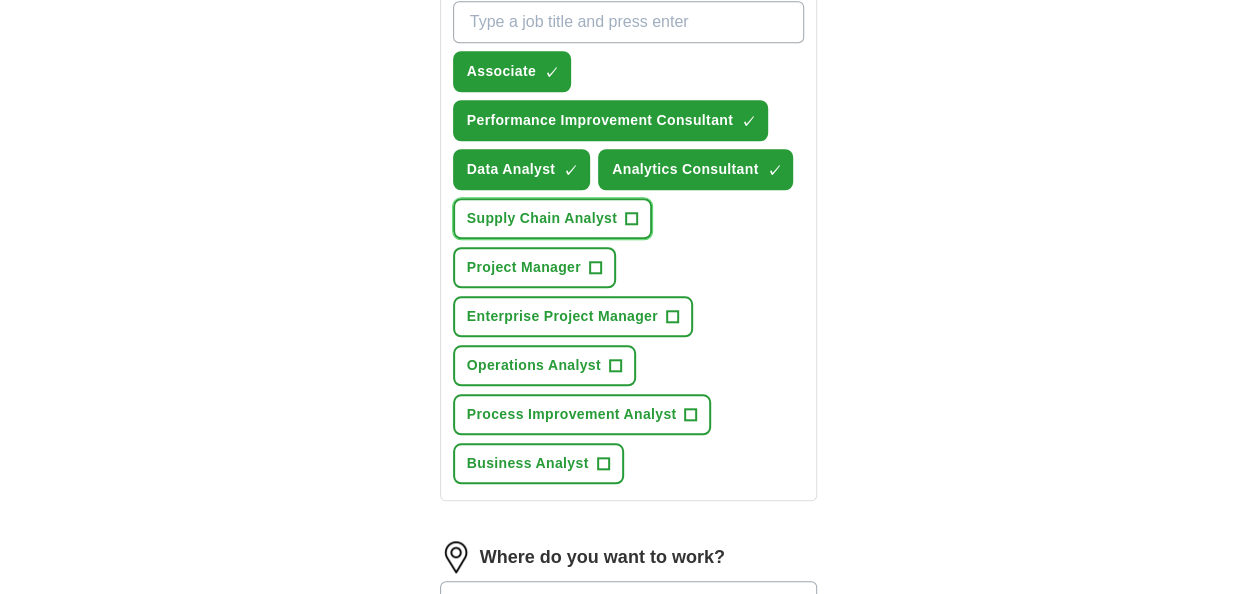 click on "Supply Chain Analyst" at bounding box center (542, 218) 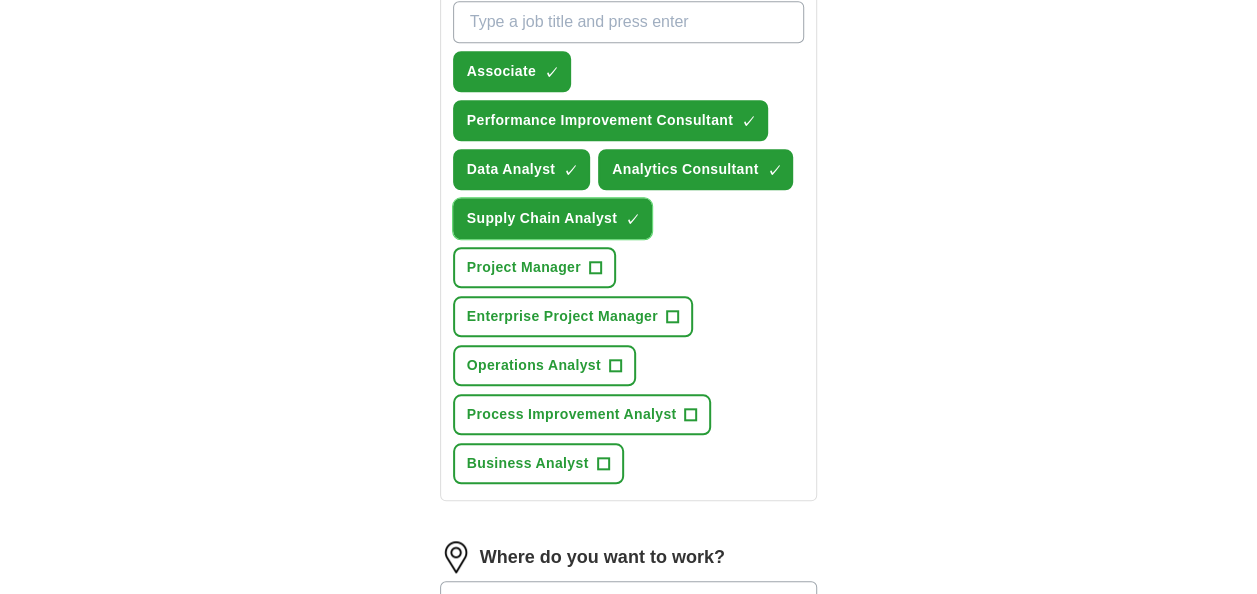 click on "Supply Chain Analyst" at bounding box center [542, 218] 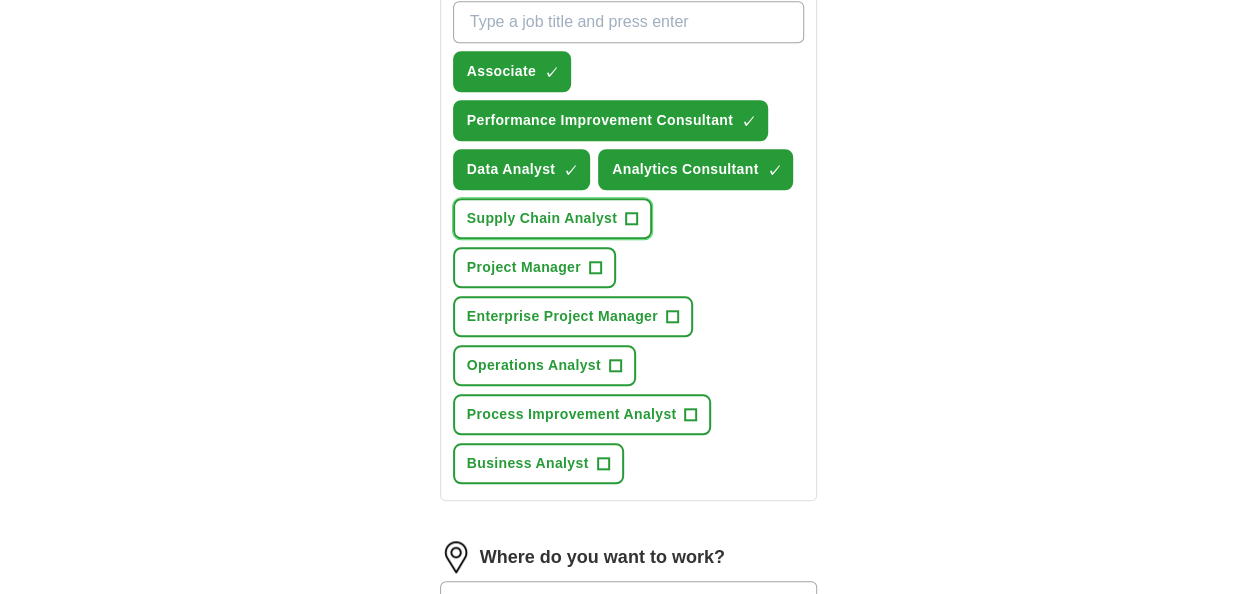 click on "Supply Chain Analyst" at bounding box center (542, 218) 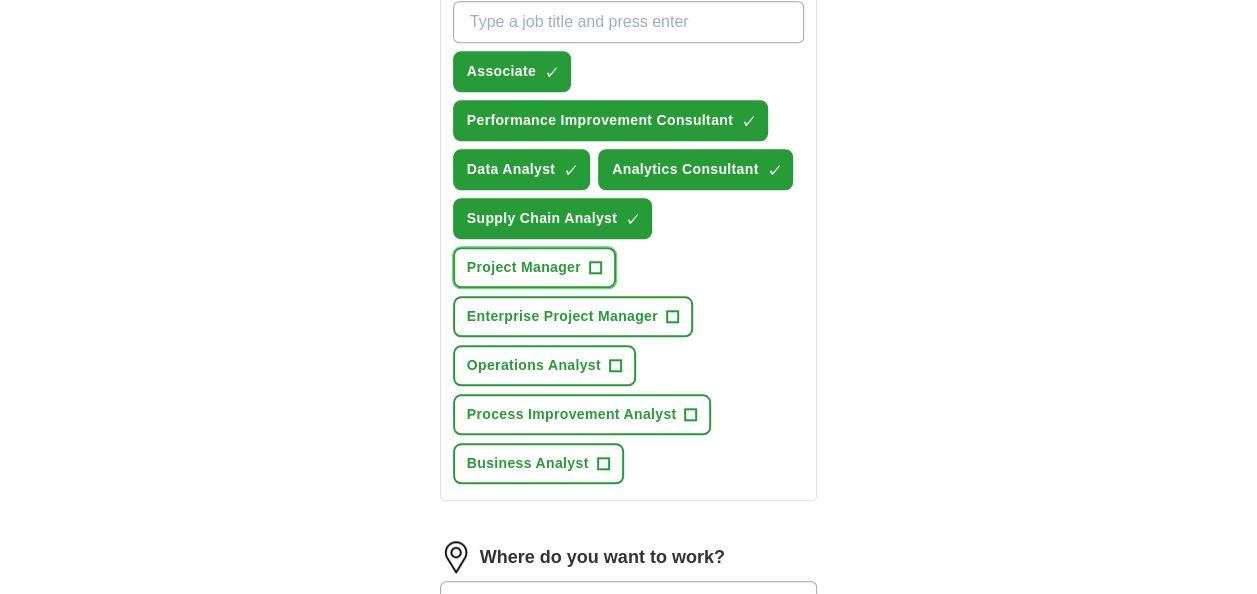 drag, startPoint x: 578, startPoint y: 236, endPoint x: 570, endPoint y: 248, distance: 14.422205 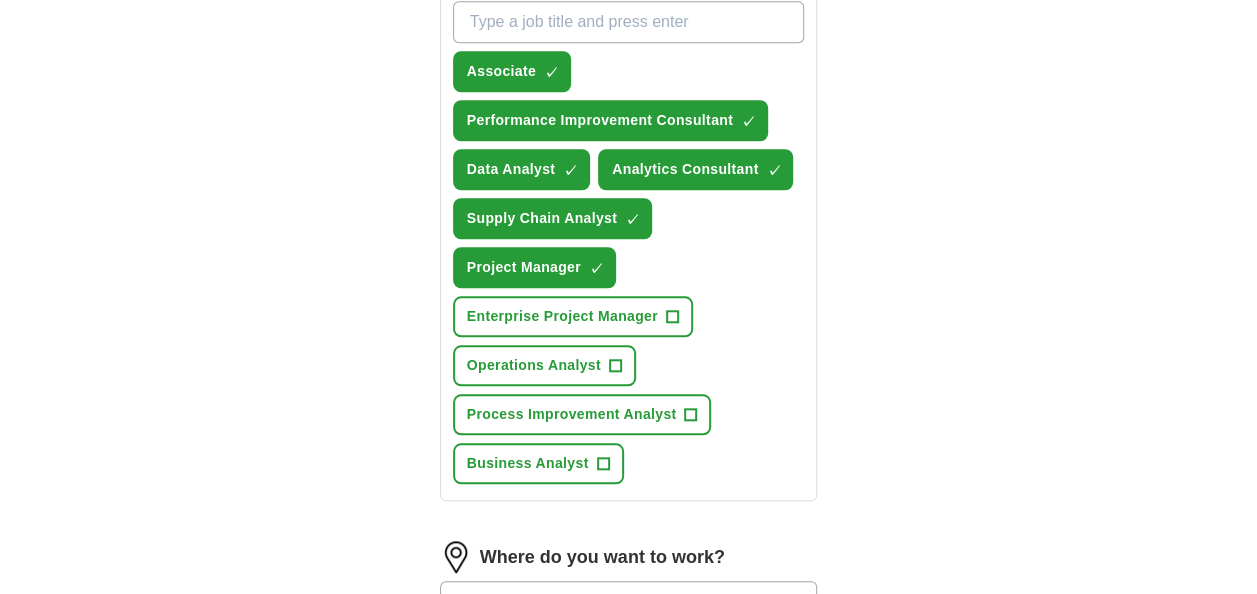 click on "Associate ✓ × Performance Improvement Consultant ✓ × Data Analyst ✓ × Analytics Consultant ✓ × Supply Chain Analyst ✓ × Project Manager ✓ × Enterprise Project Manager + Operations Analyst + Process Improvement Analyst + Business Analyst +" at bounding box center (629, 242) 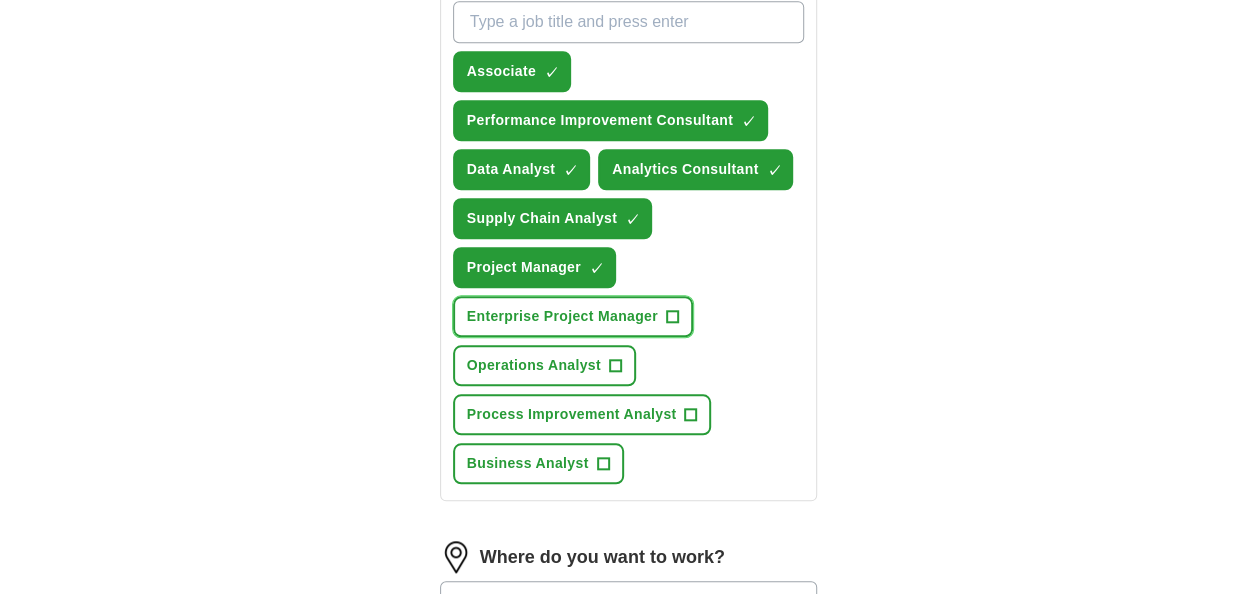 click on "Enterprise Project Manager" at bounding box center (562, 316) 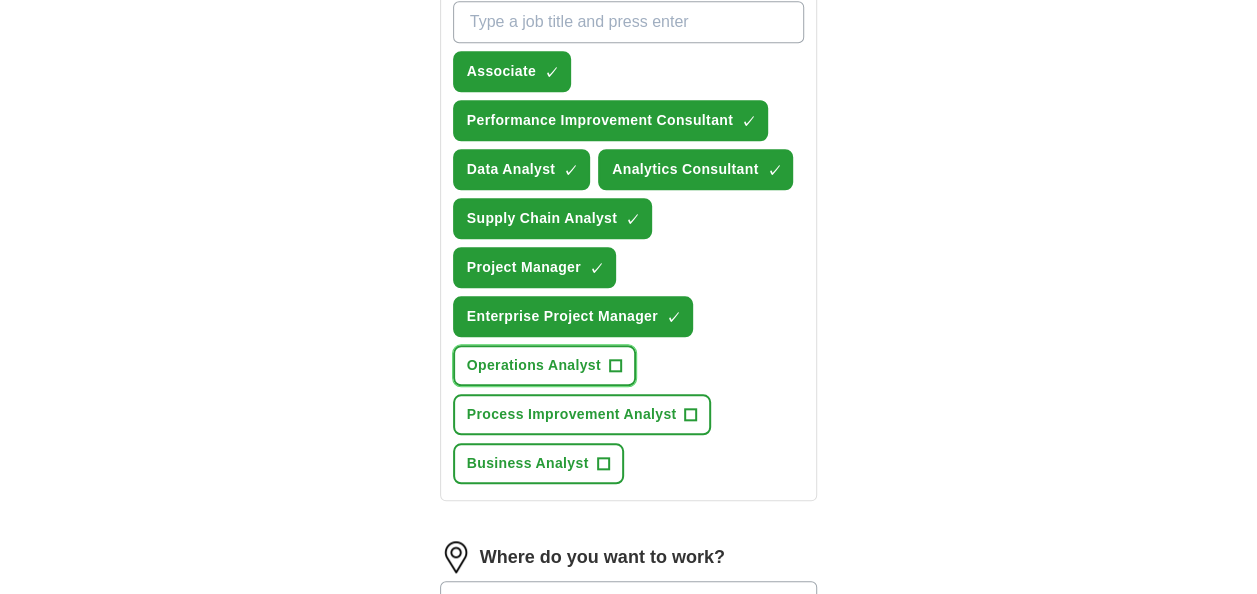 click on "Operations Analyst" at bounding box center (534, 365) 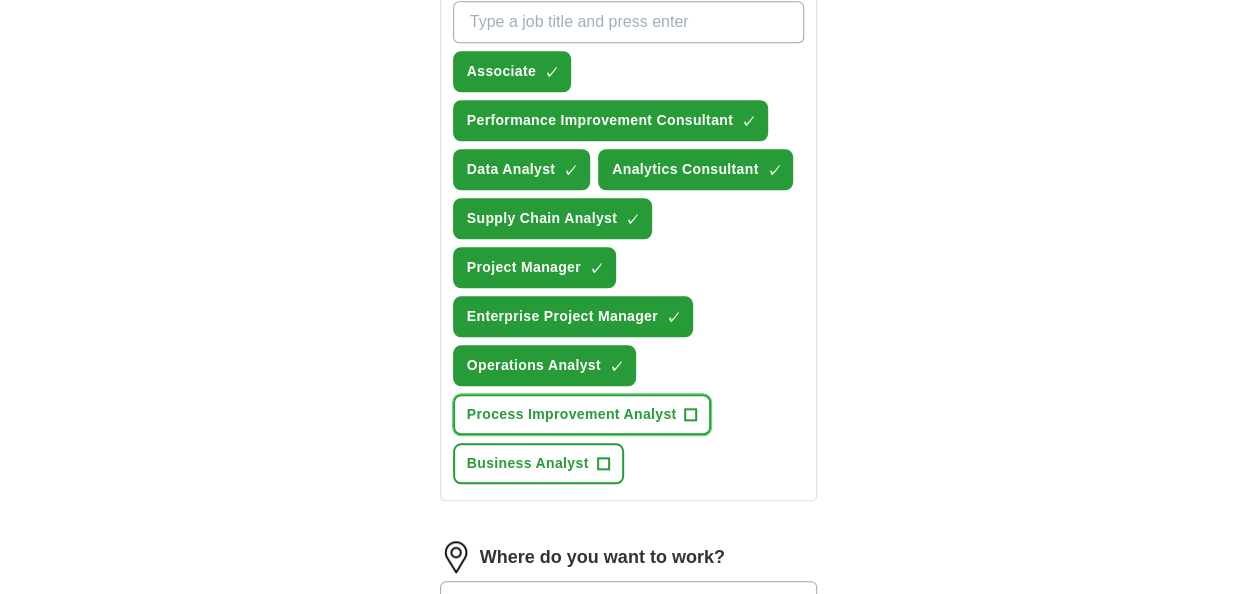 click on "Process Improvement Analyst" at bounding box center (572, 414) 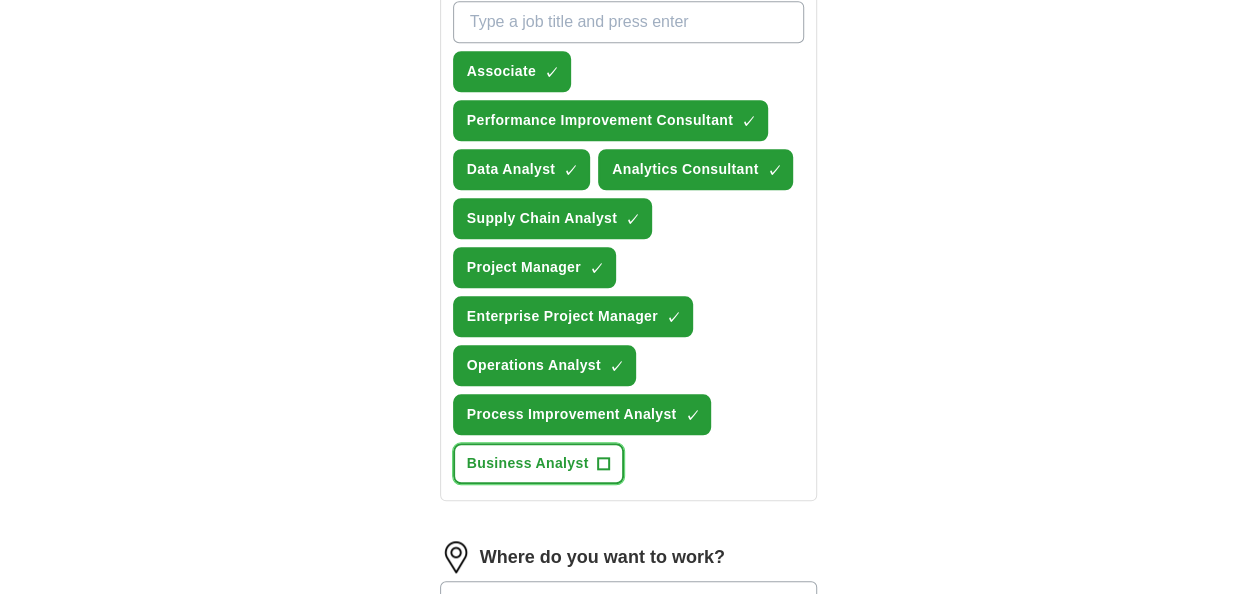 click on "+" at bounding box center [603, 464] 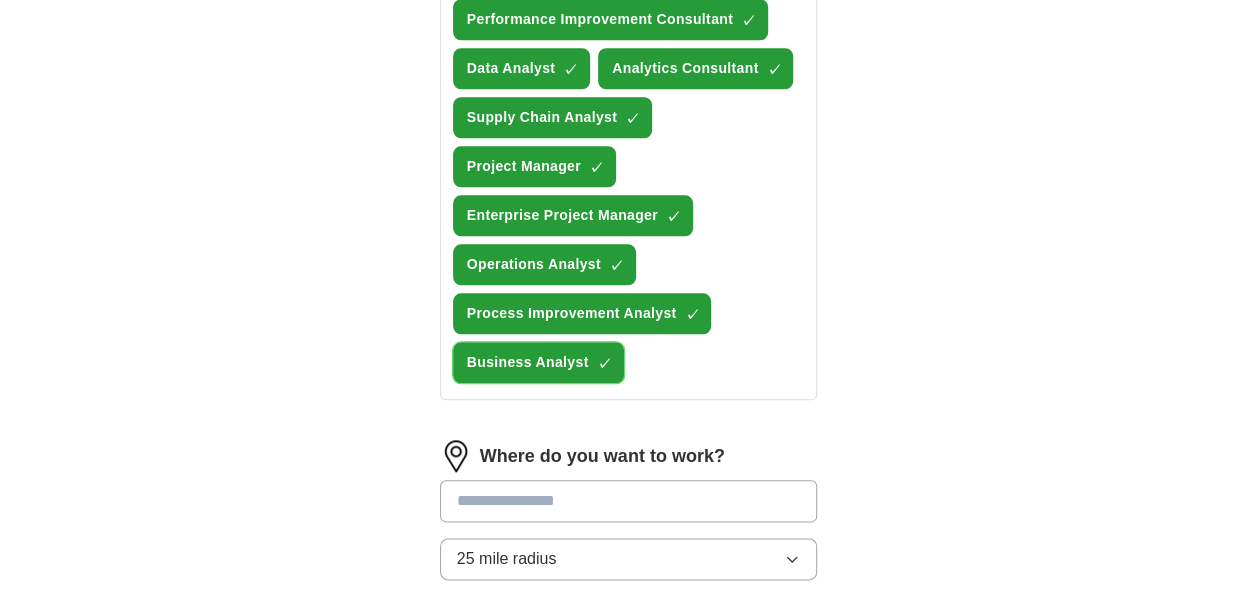 scroll, scrollTop: 1100, scrollLeft: 0, axis: vertical 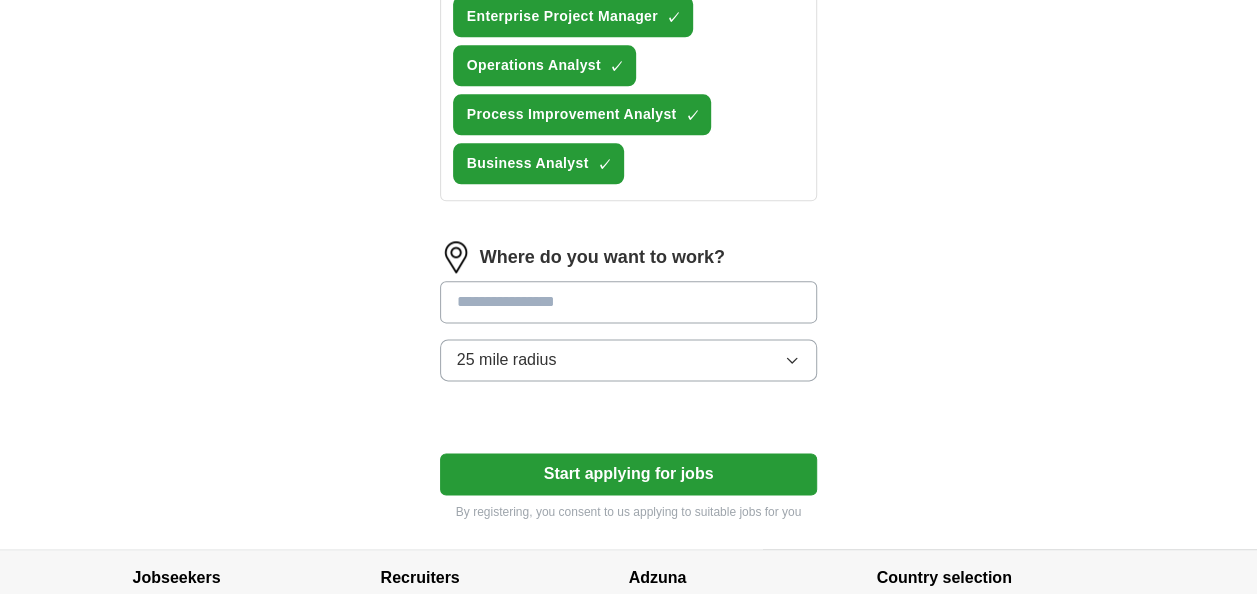 click at bounding box center (629, 302) 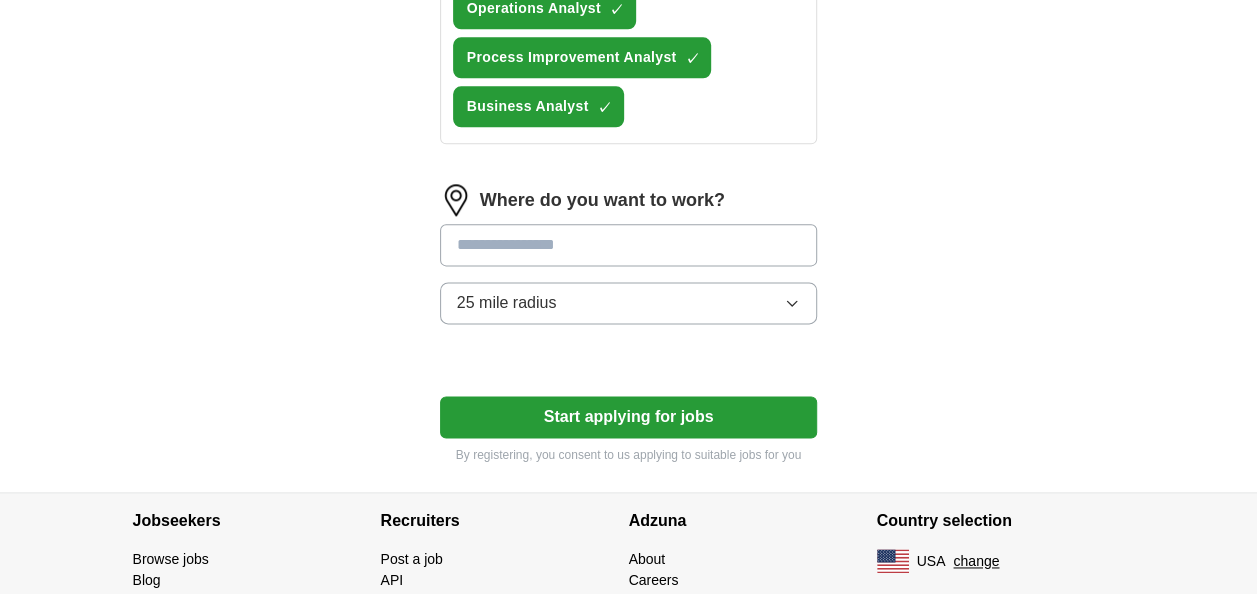scroll, scrollTop: 1200, scrollLeft: 0, axis: vertical 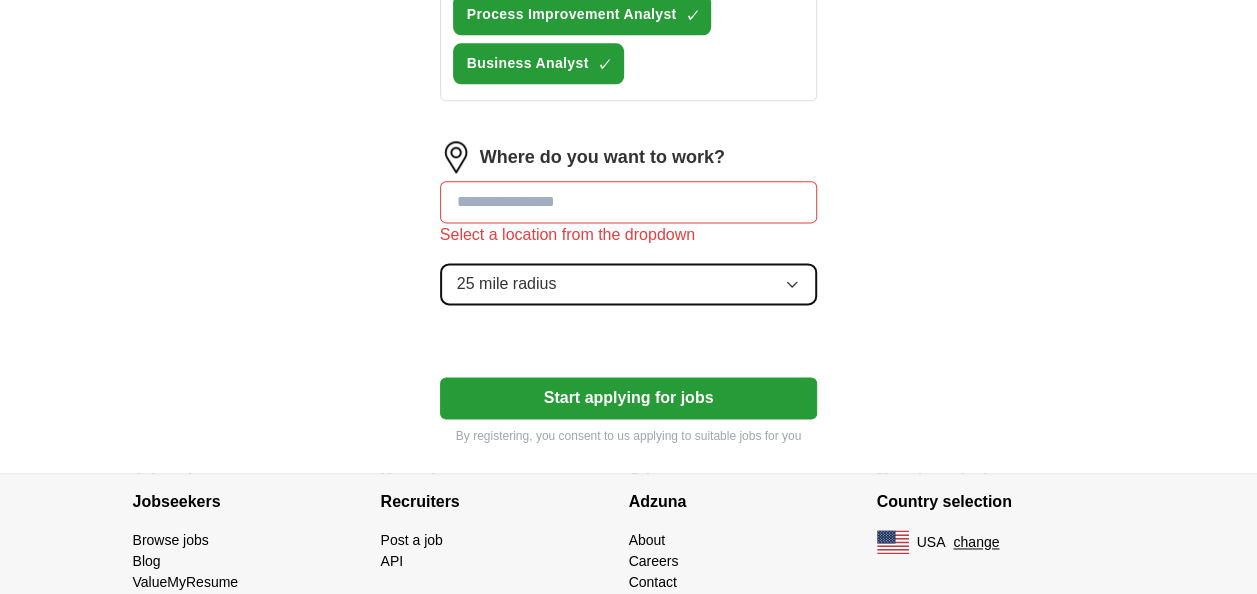 click on "25 mile radius" at bounding box center (629, 284) 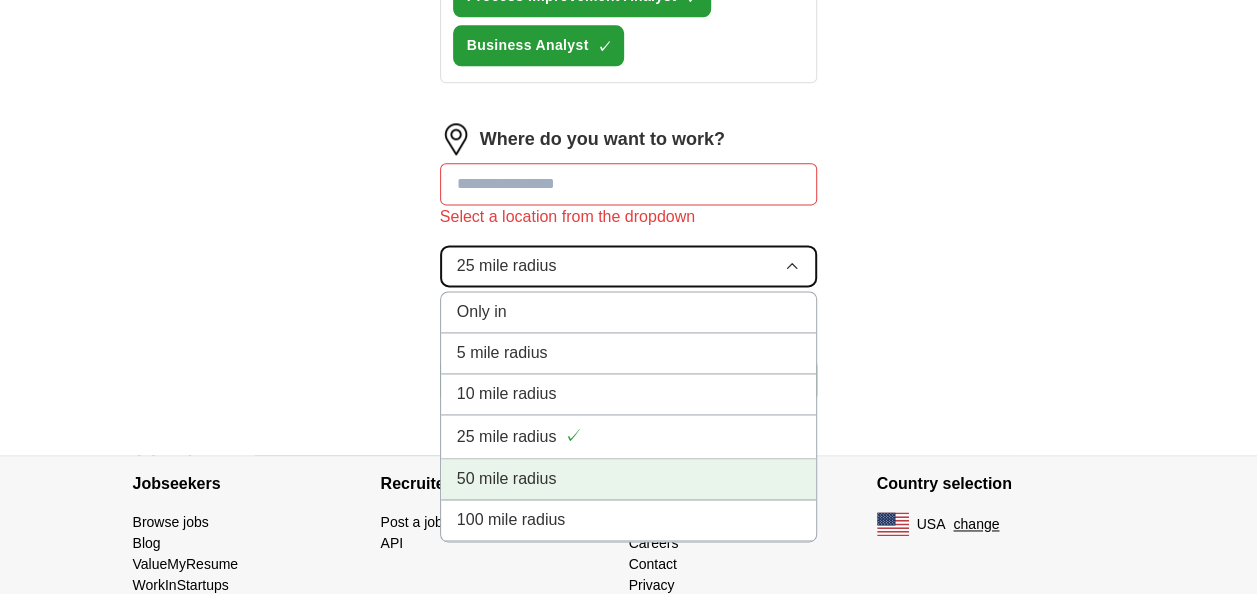 scroll, scrollTop: 1251, scrollLeft: 0, axis: vertical 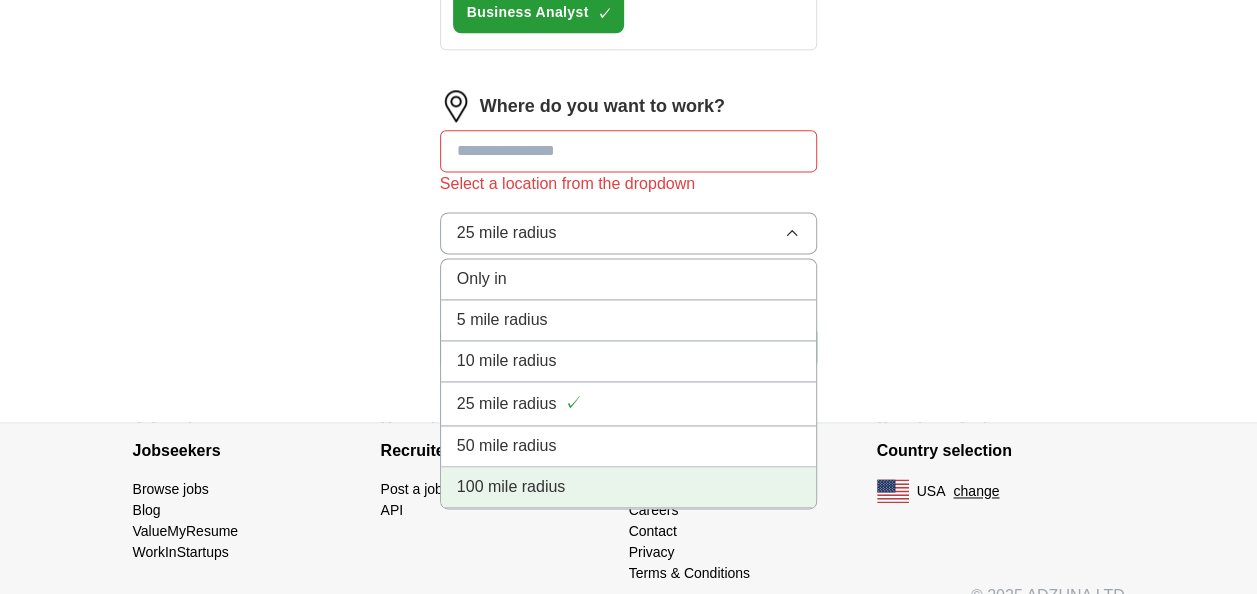 click on "100 mile radius" at bounding box center [629, 487] 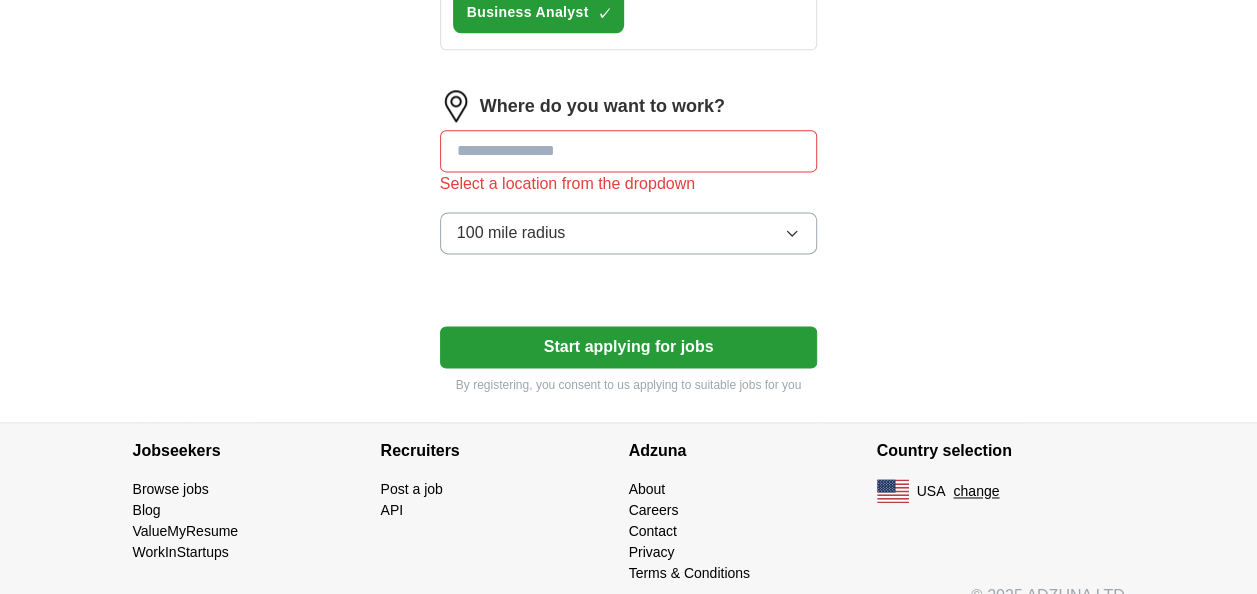 click at bounding box center [629, 151] 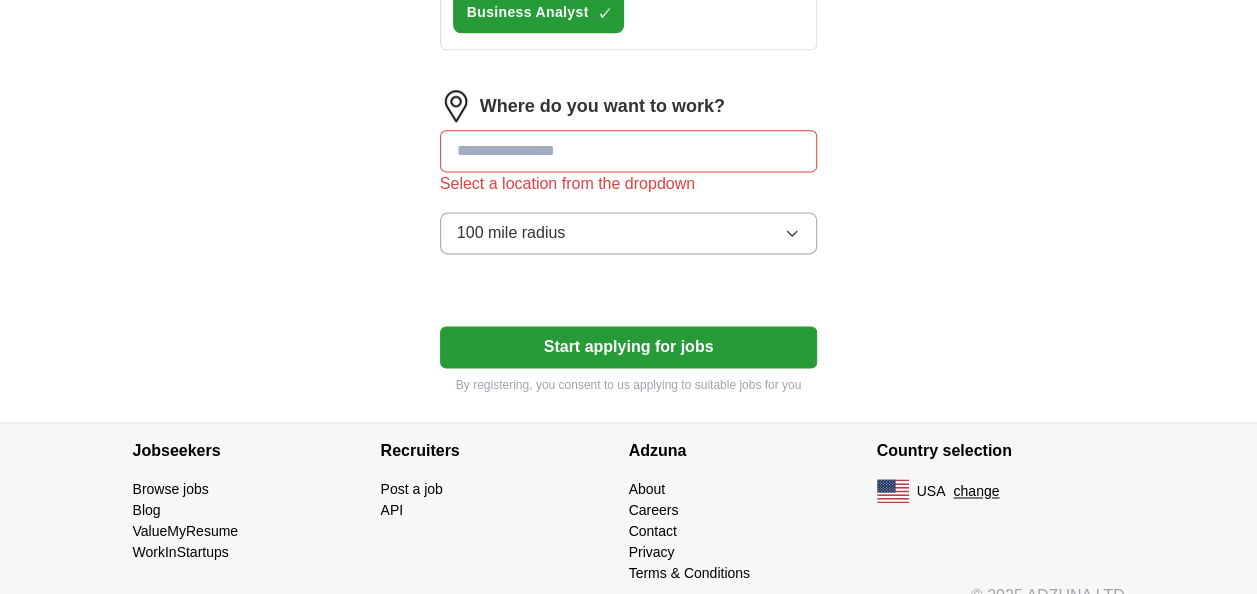 click on "**********" at bounding box center (629, -280) 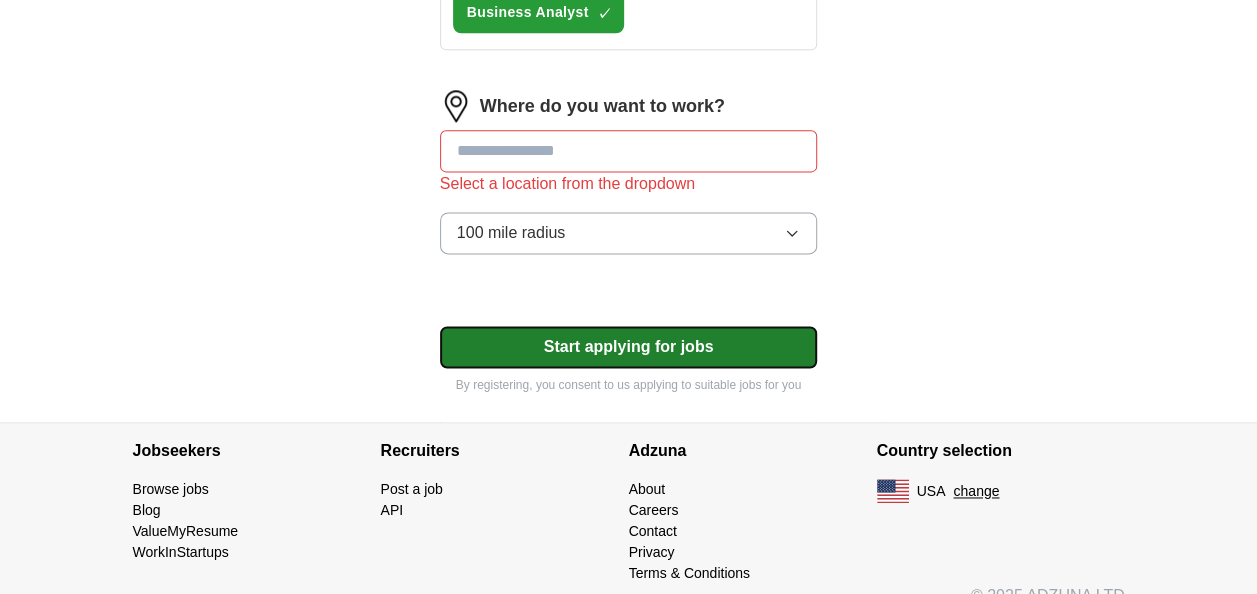 click on "Start applying for jobs" at bounding box center (629, 347) 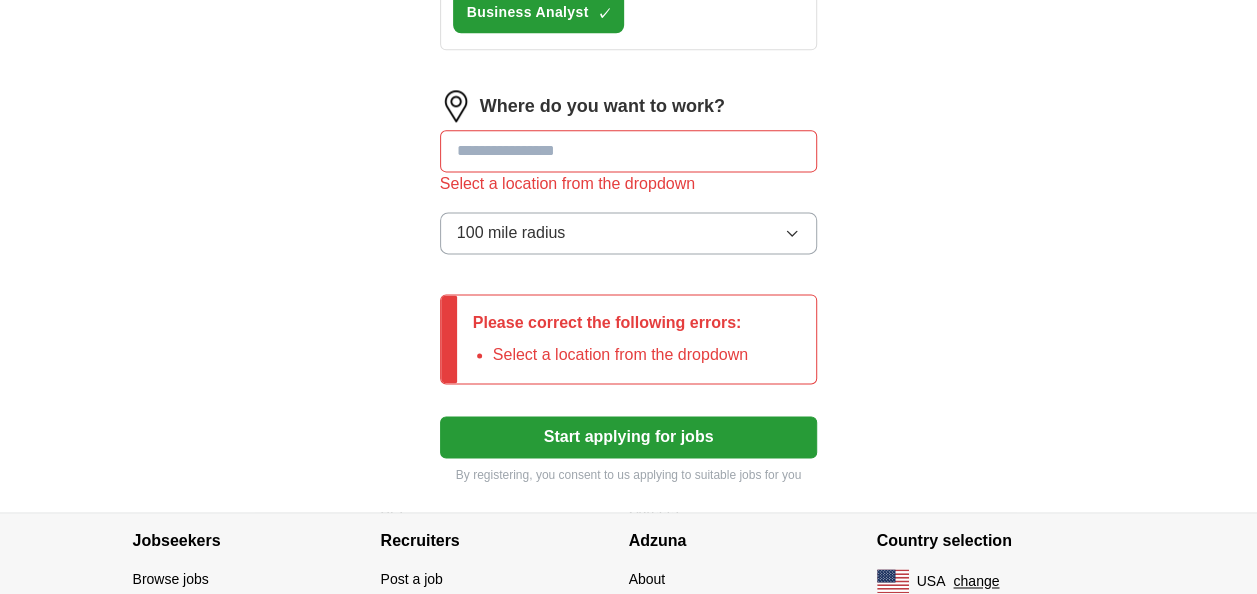 click at bounding box center [629, 151] 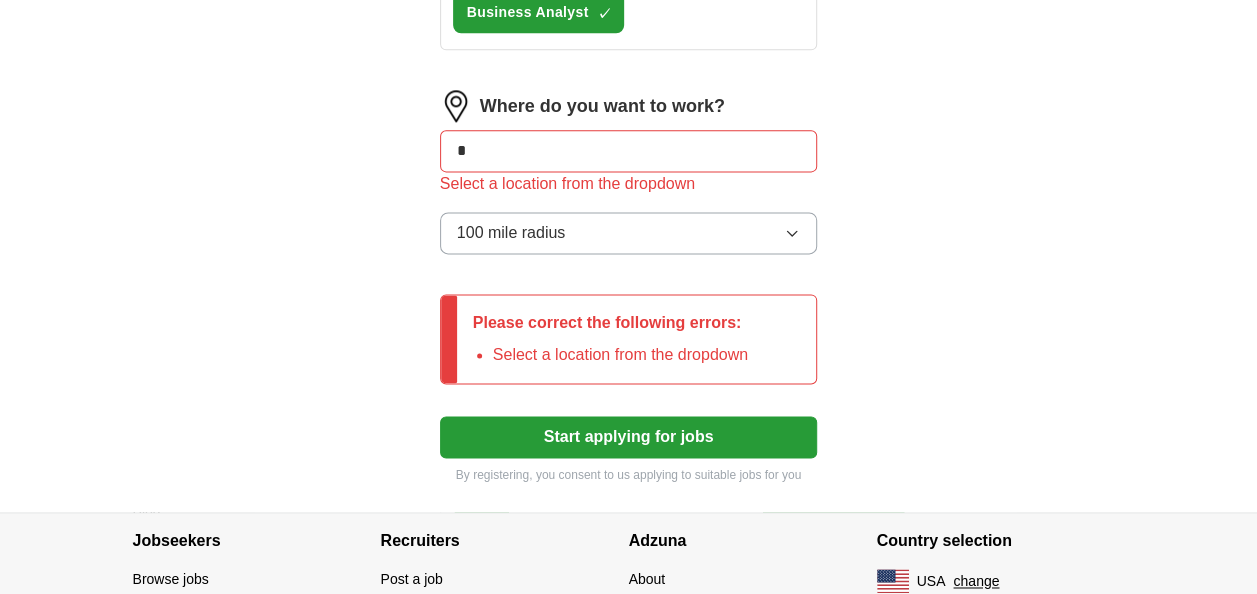 type on "*" 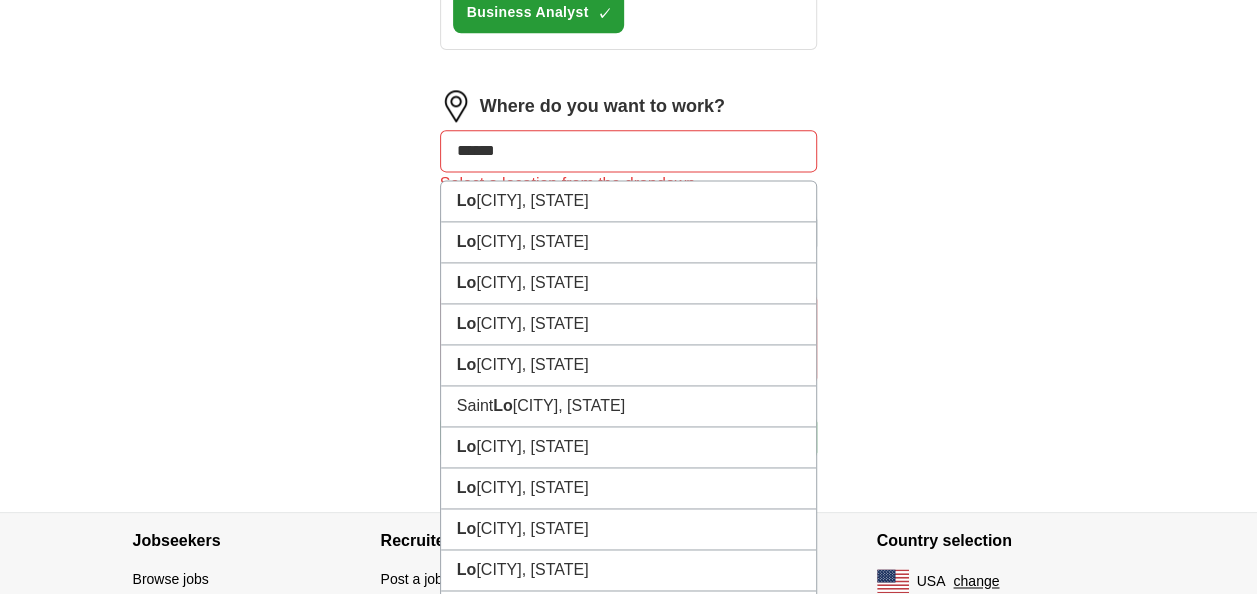 type on "*******" 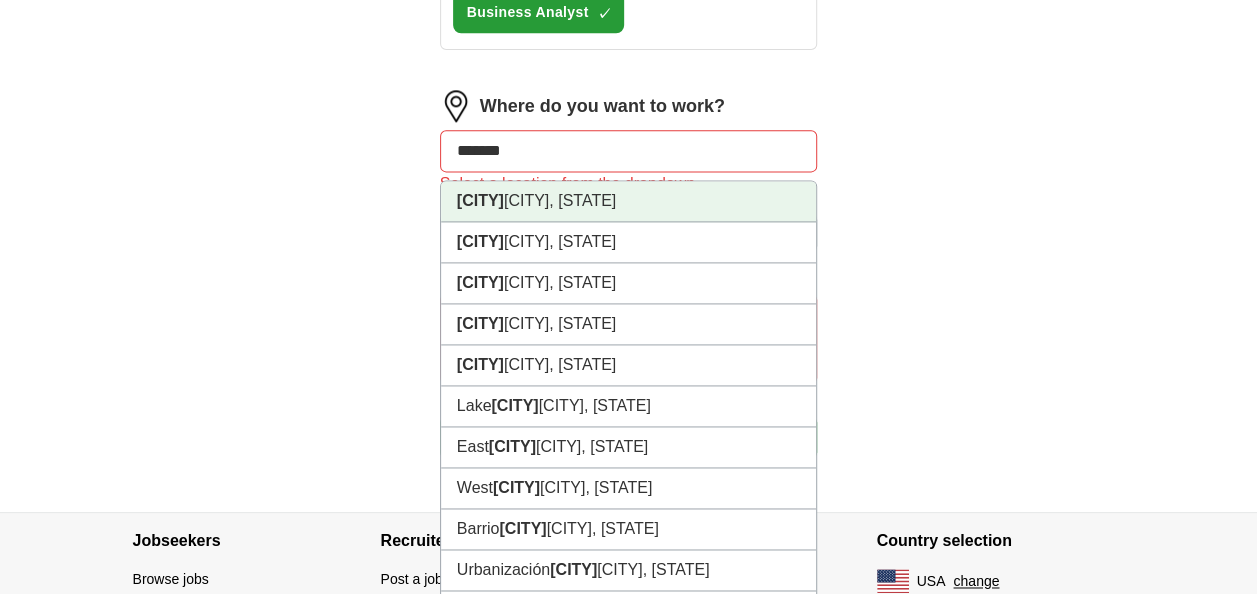click on "[CITY] [CITY], [STATE]" at bounding box center (629, 201) 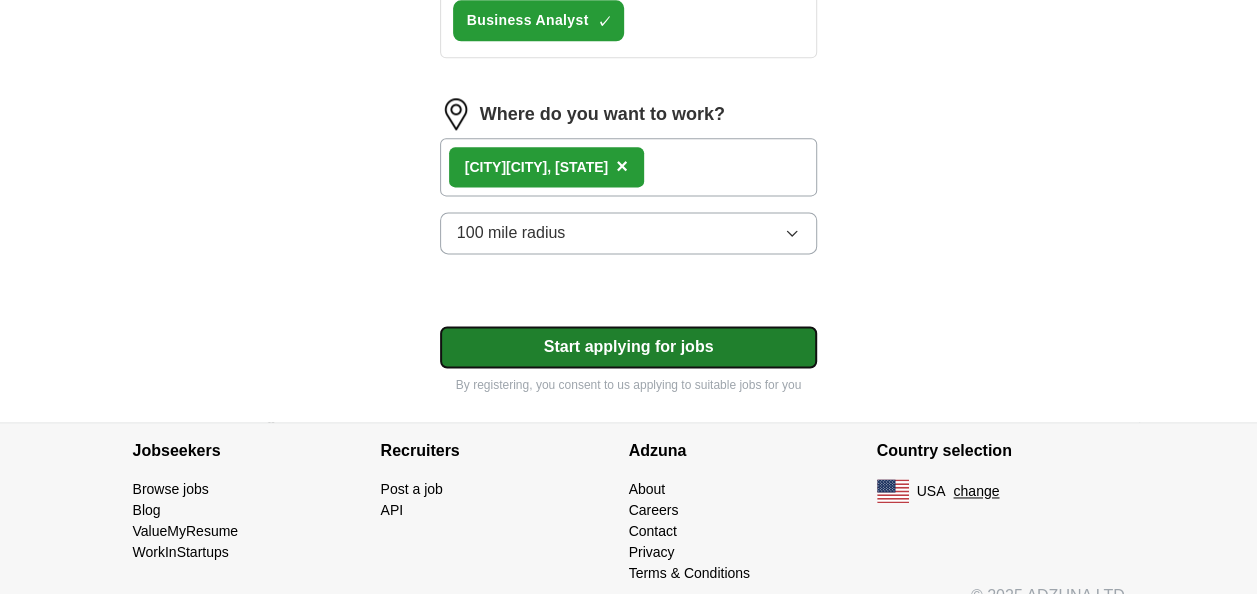 click on "Start applying for jobs" at bounding box center [629, 347] 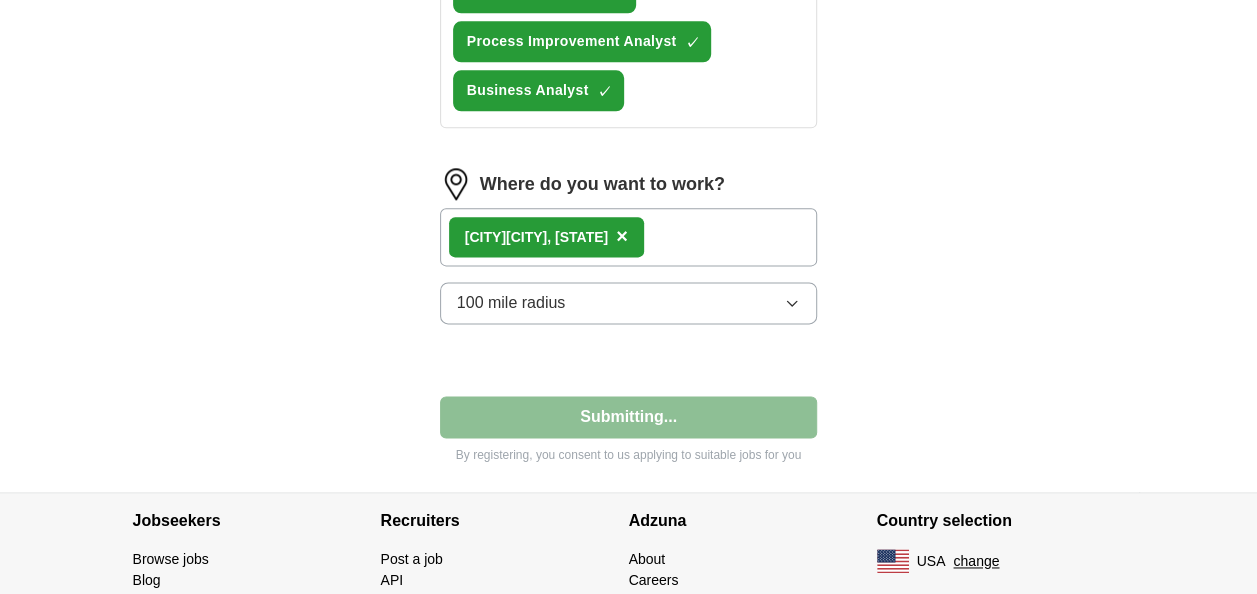 select on "**" 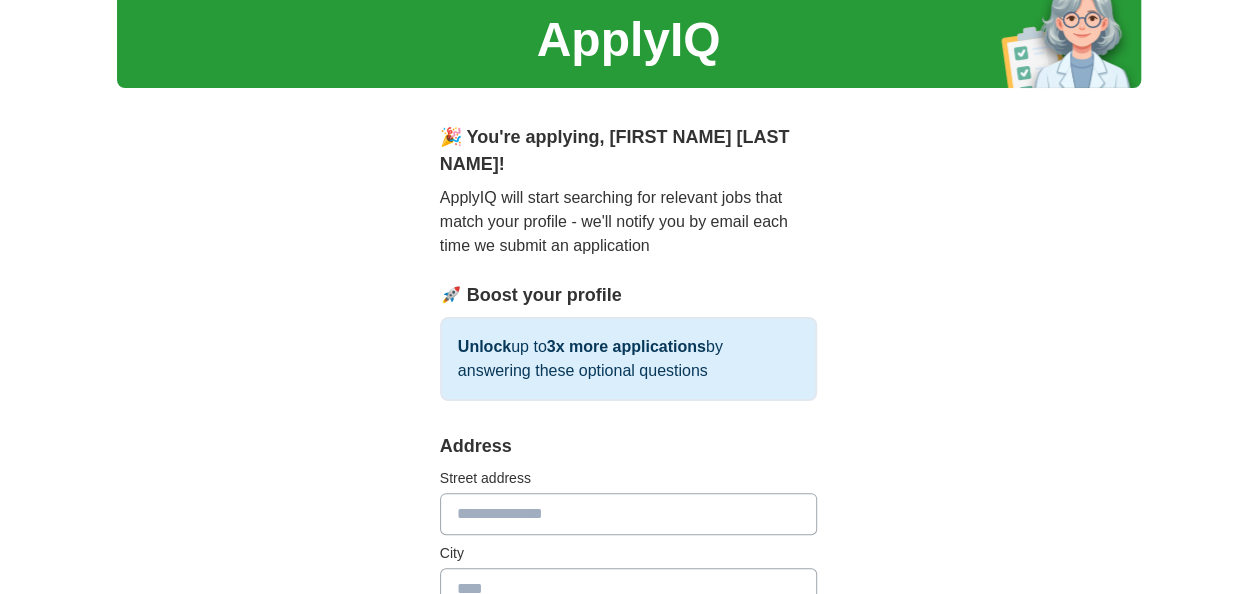 scroll, scrollTop: 100, scrollLeft: 0, axis: vertical 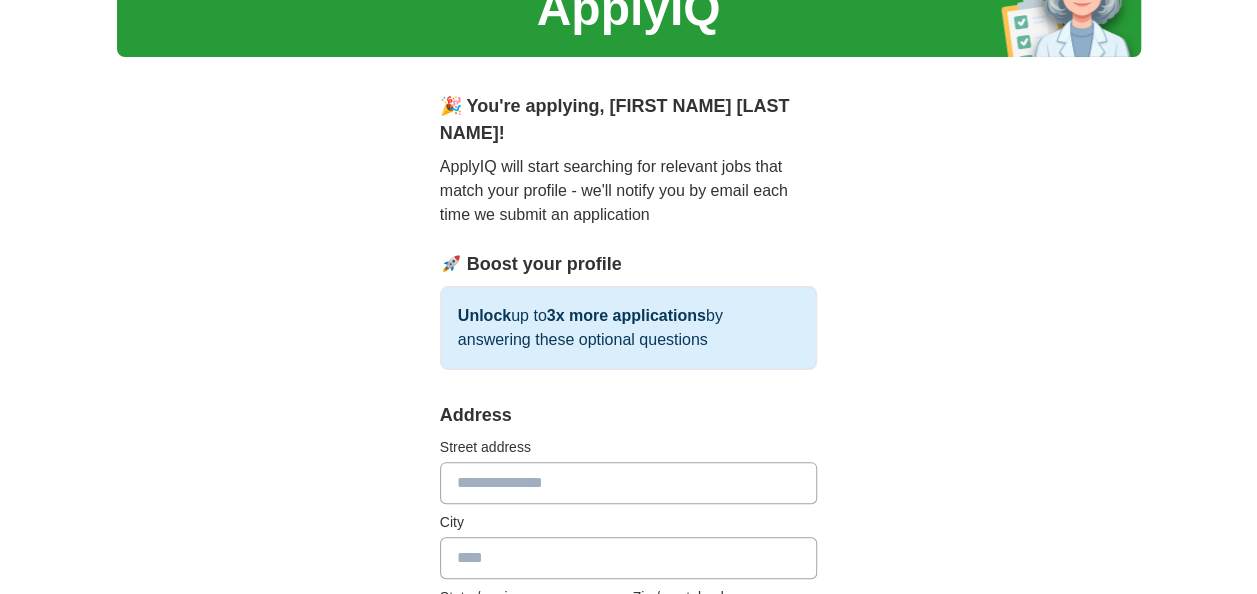 click at bounding box center (629, 483) 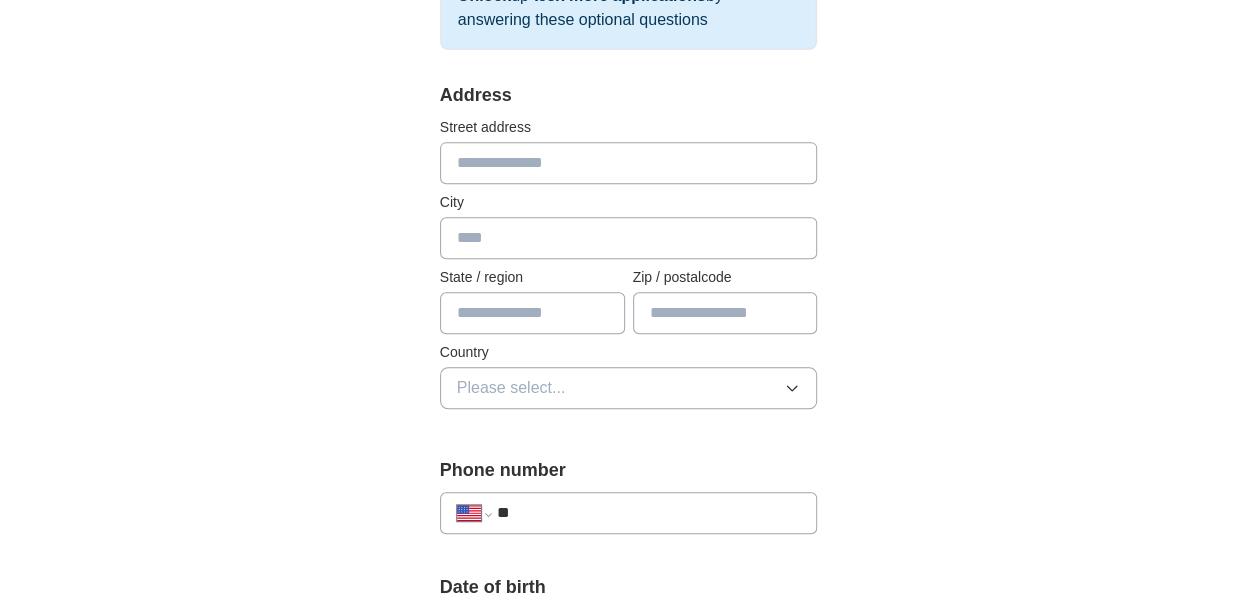 scroll, scrollTop: 500, scrollLeft: 0, axis: vertical 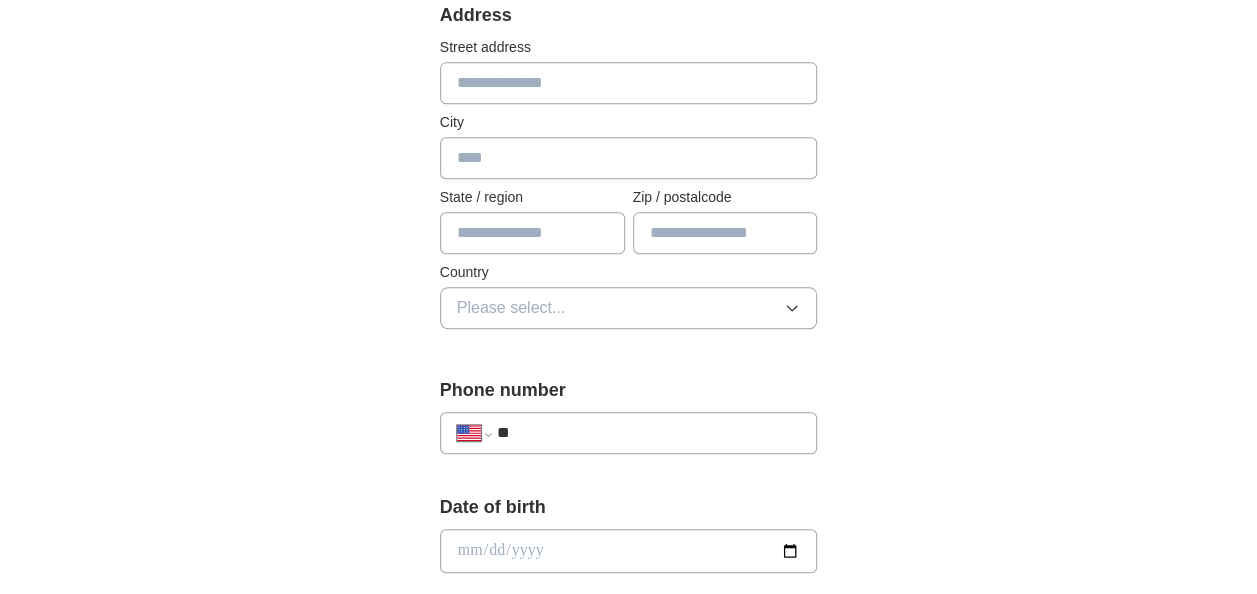click at bounding box center (629, 83) 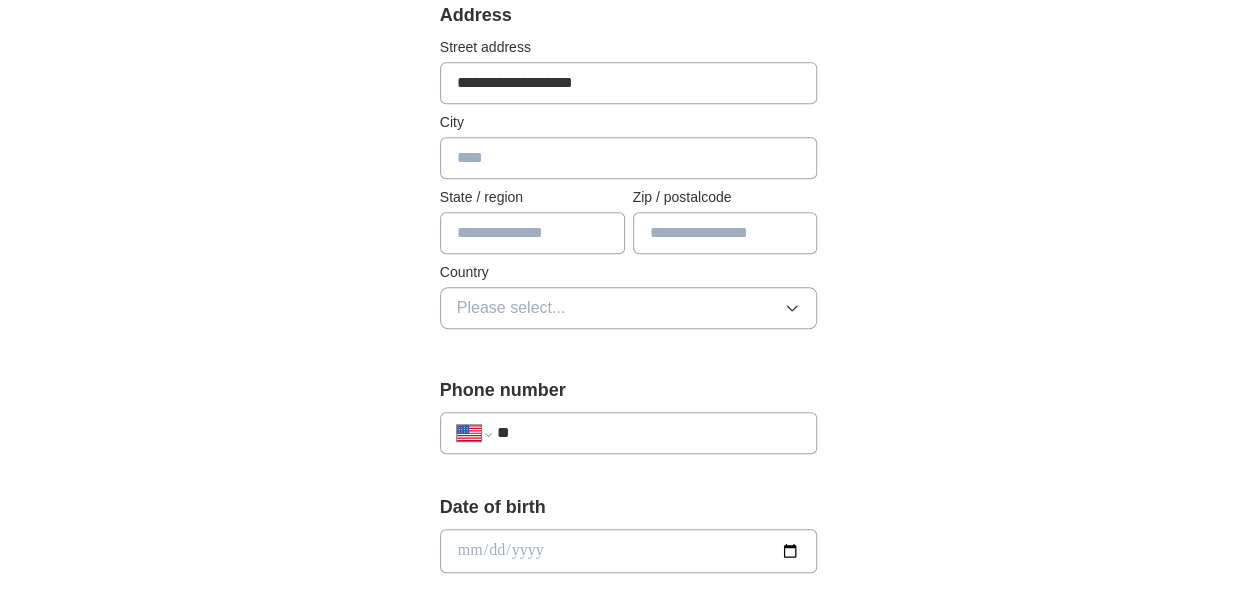 type on "**********" 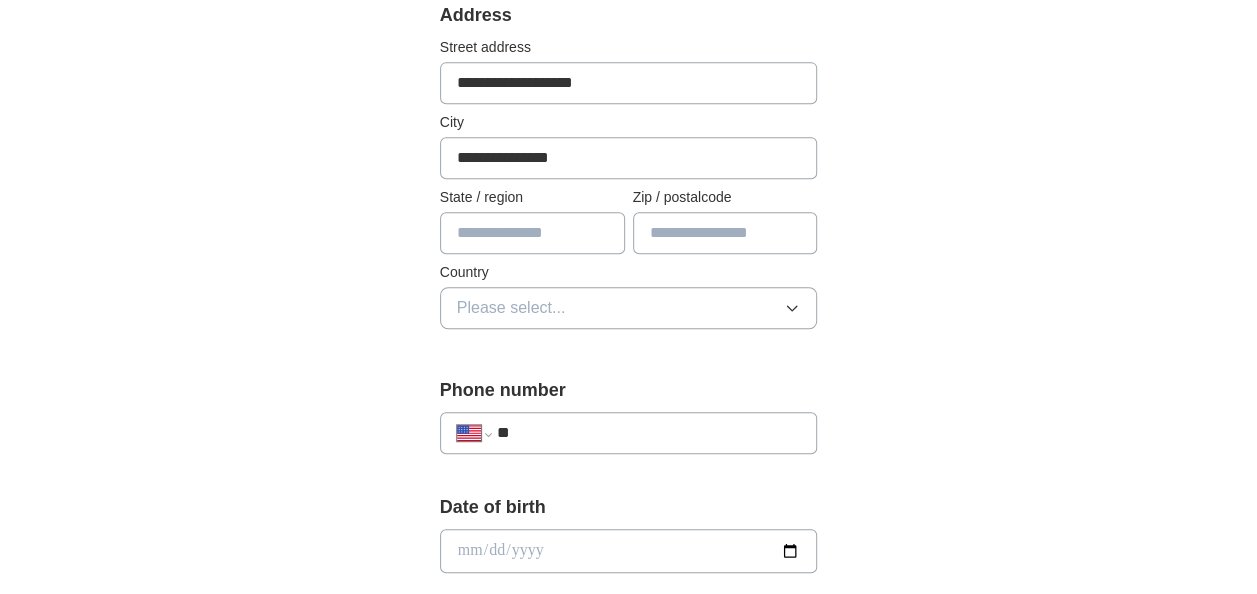 type on "*****" 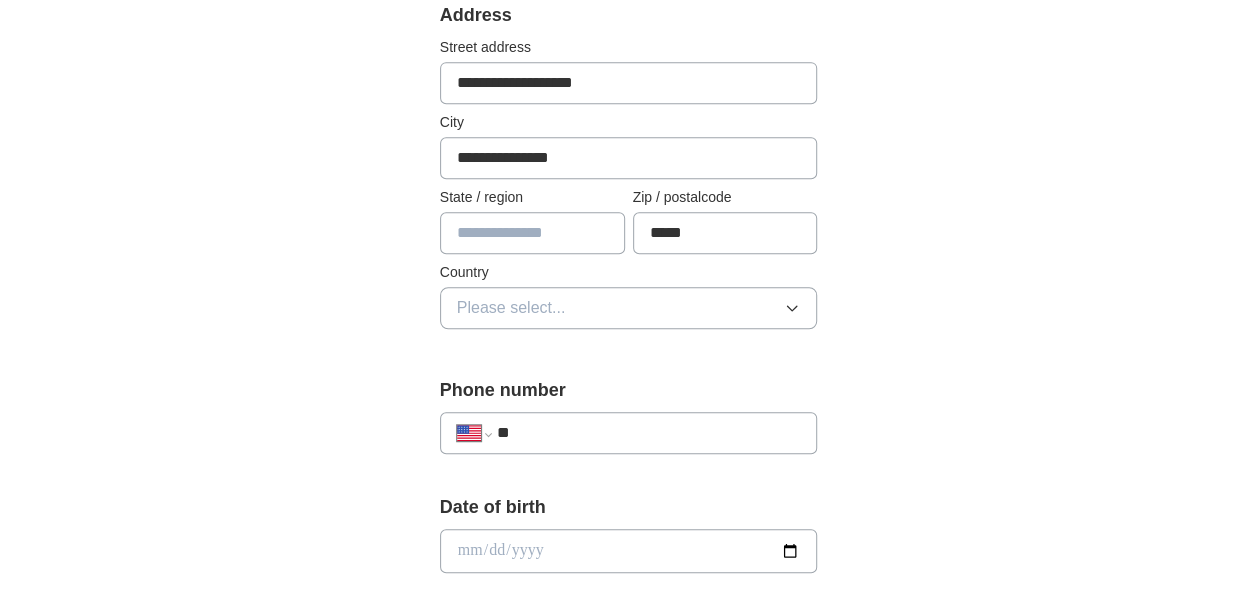 click at bounding box center [532, 233] 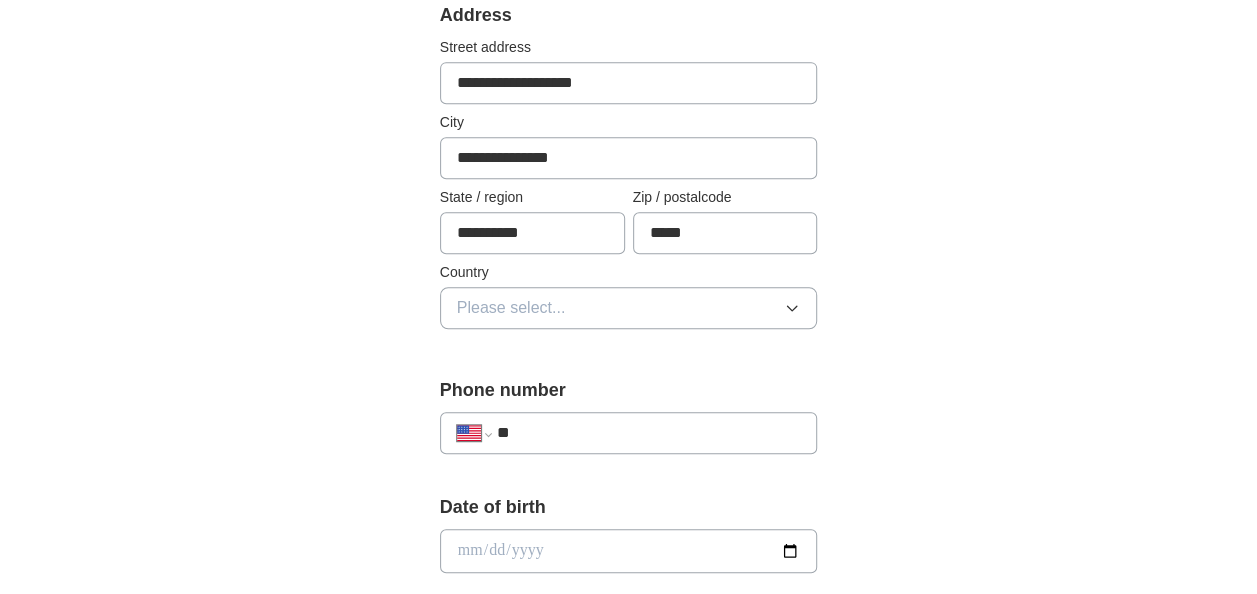 type on "**********" 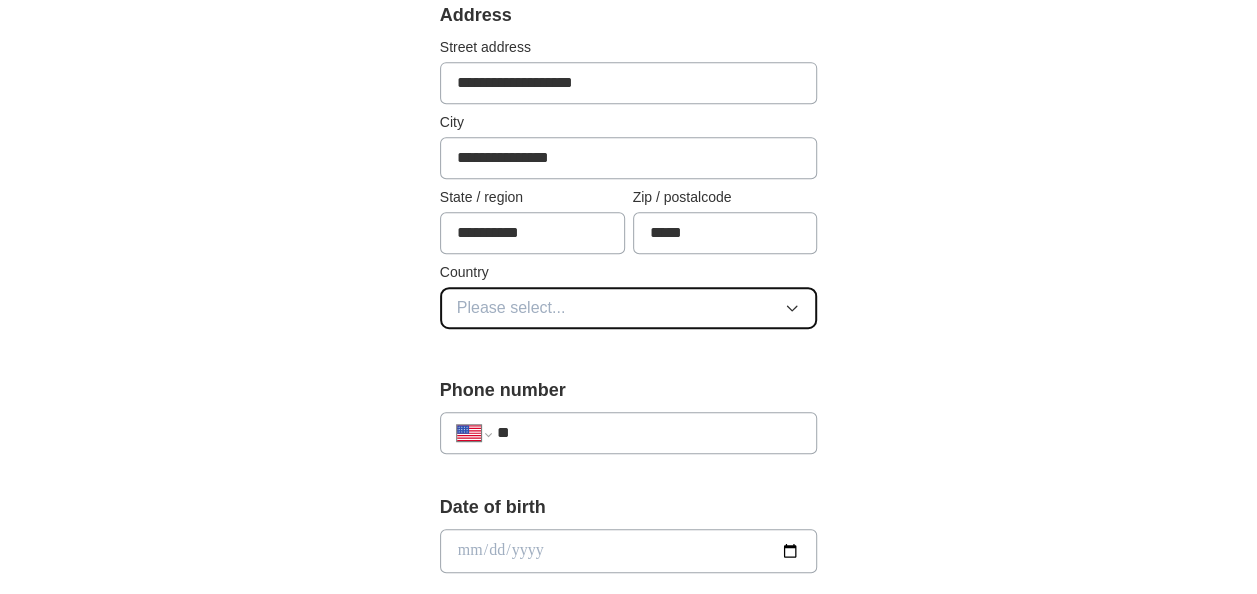 type 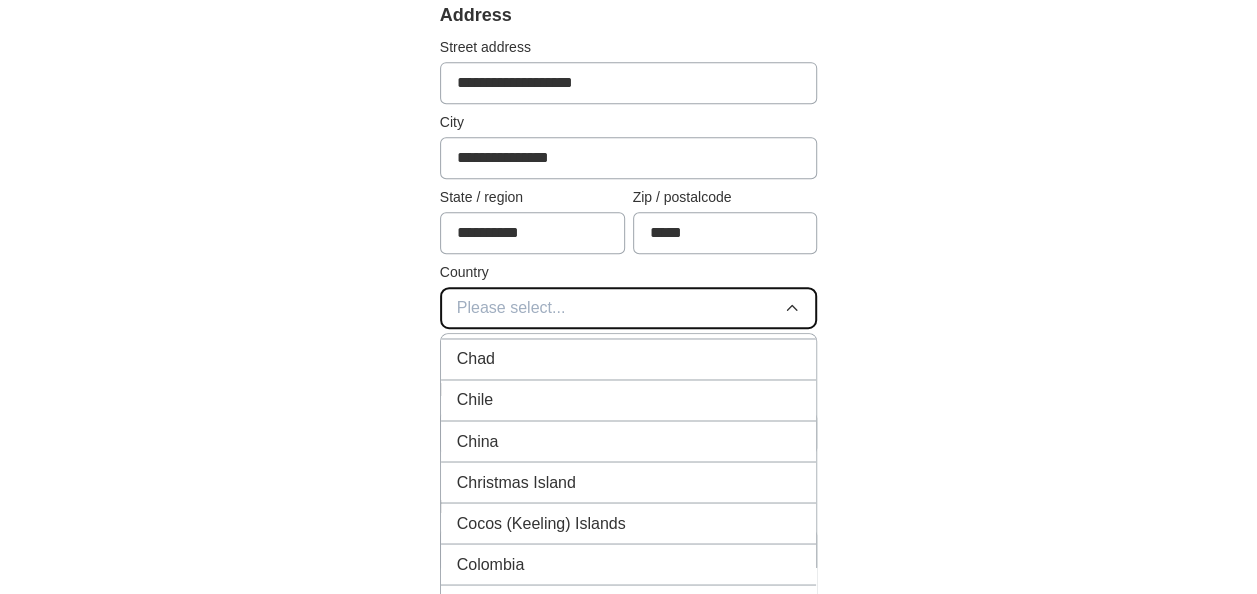 scroll, scrollTop: 1800, scrollLeft: 0, axis: vertical 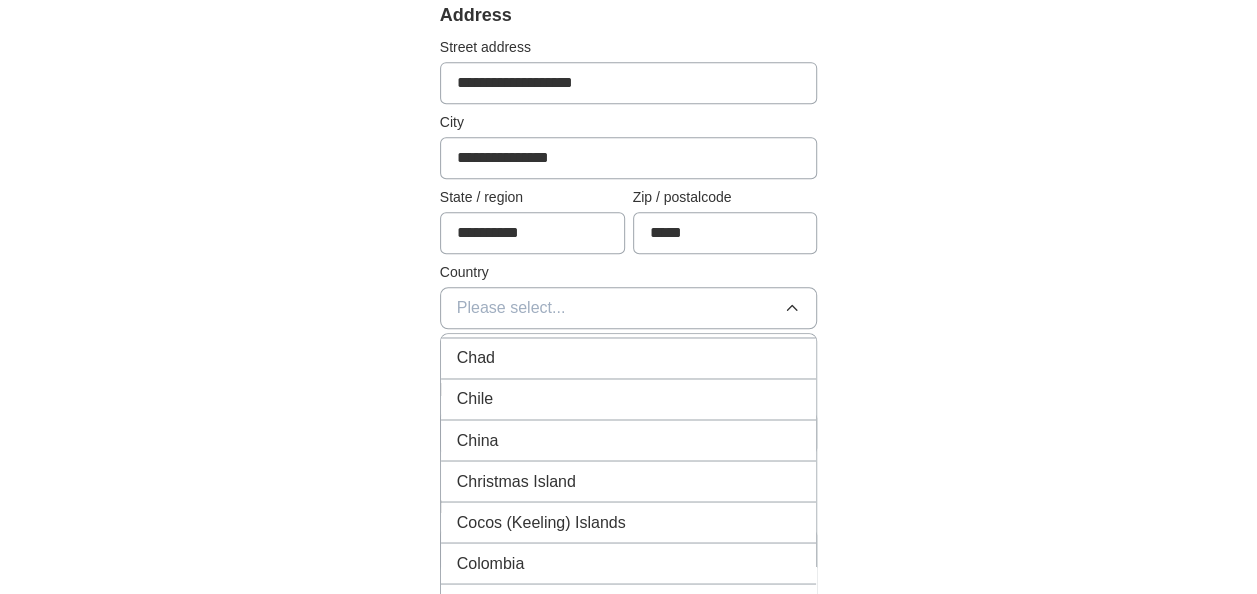 drag, startPoint x: 517, startPoint y: 507, endPoint x: 508, endPoint y: 492, distance: 17.492855 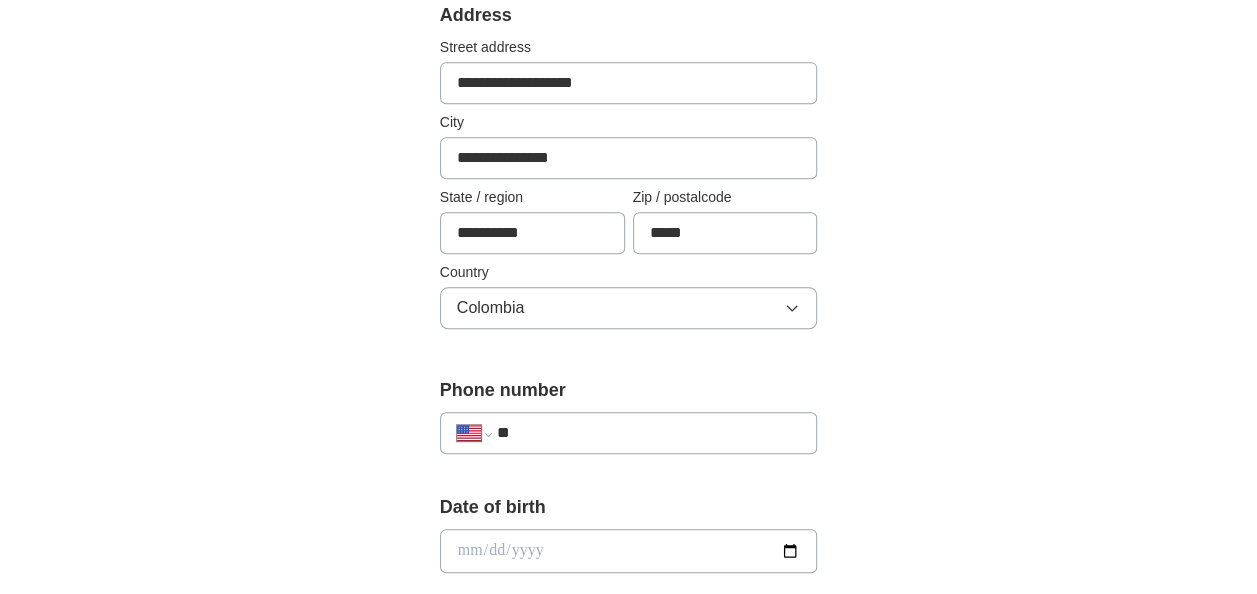 click on "**" at bounding box center (649, 433) 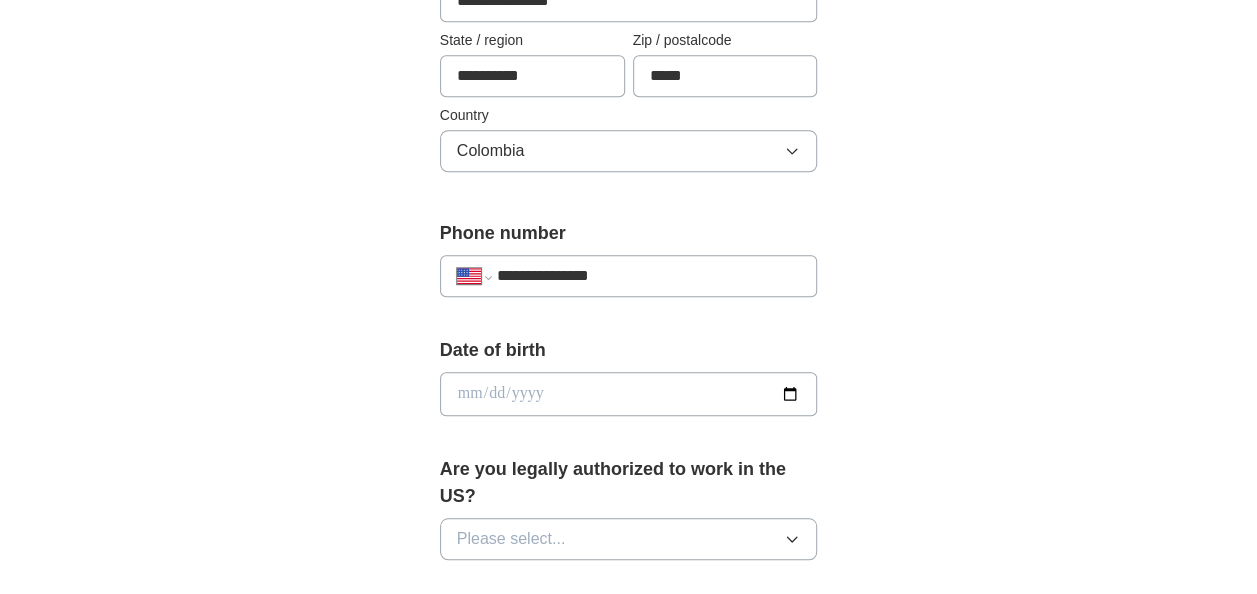 scroll, scrollTop: 700, scrollLeft: 0, axis: vertical 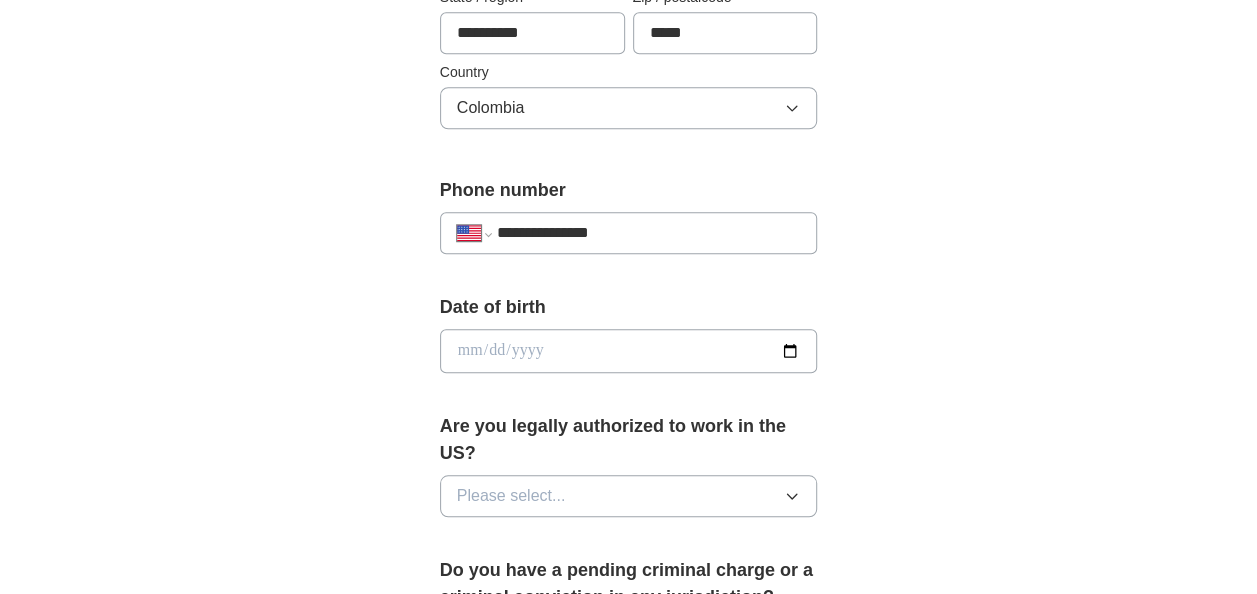 type on "**********" 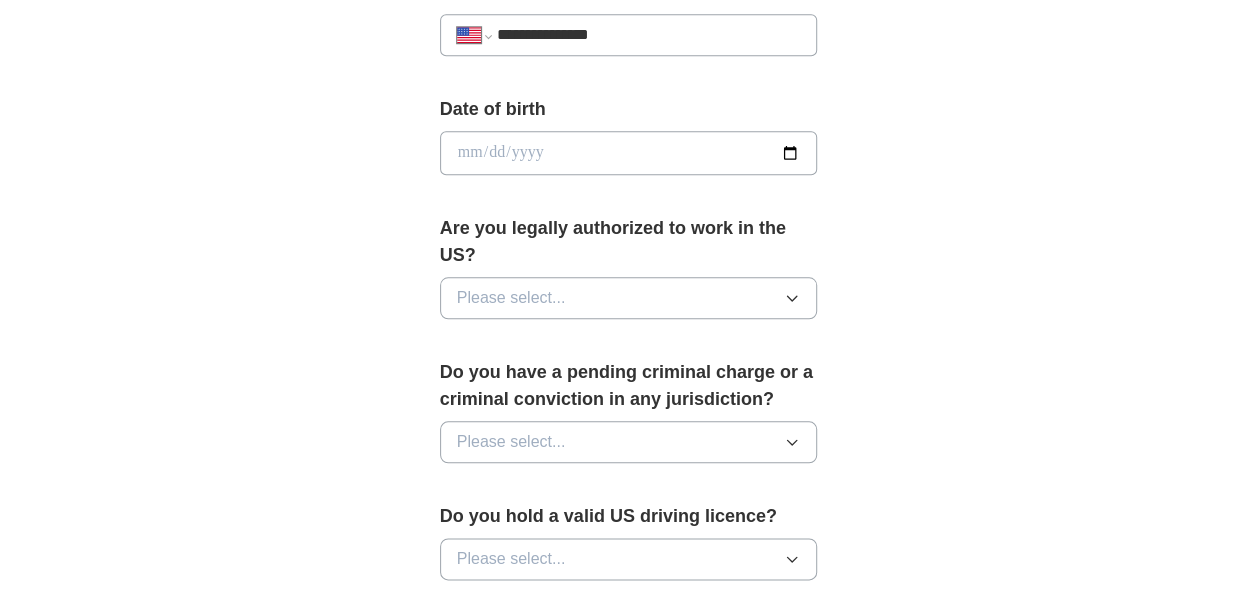 scroll, scrollTop: 900, scrollLeft: 0, axis: vertical 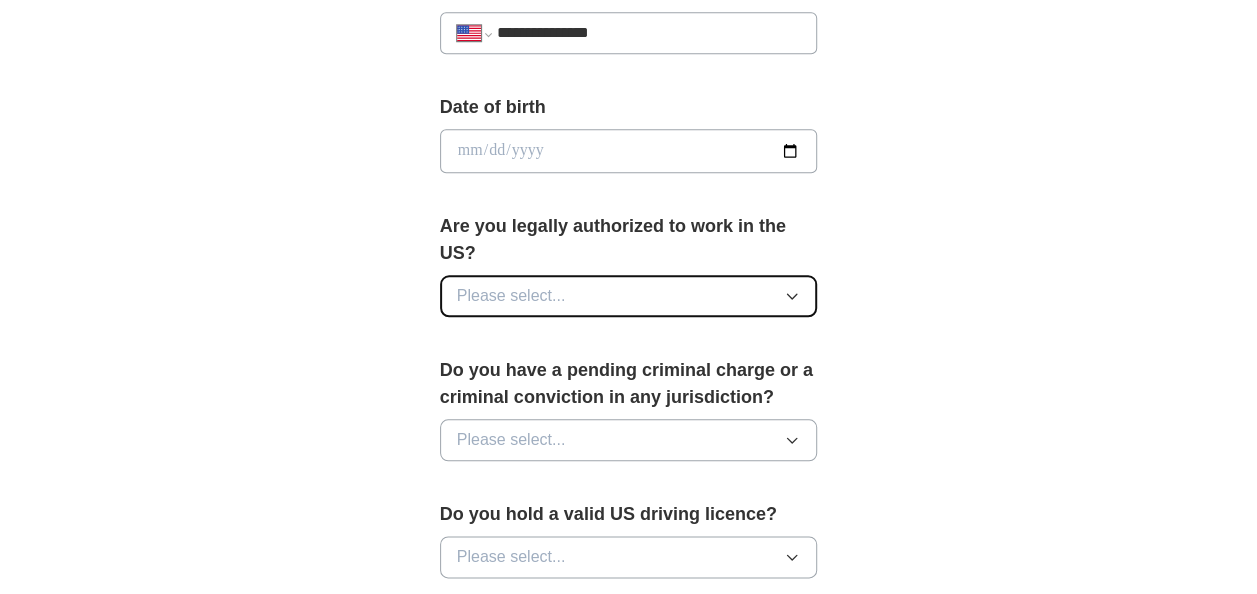 click on "Please select..." at bounding box center [629, 296] 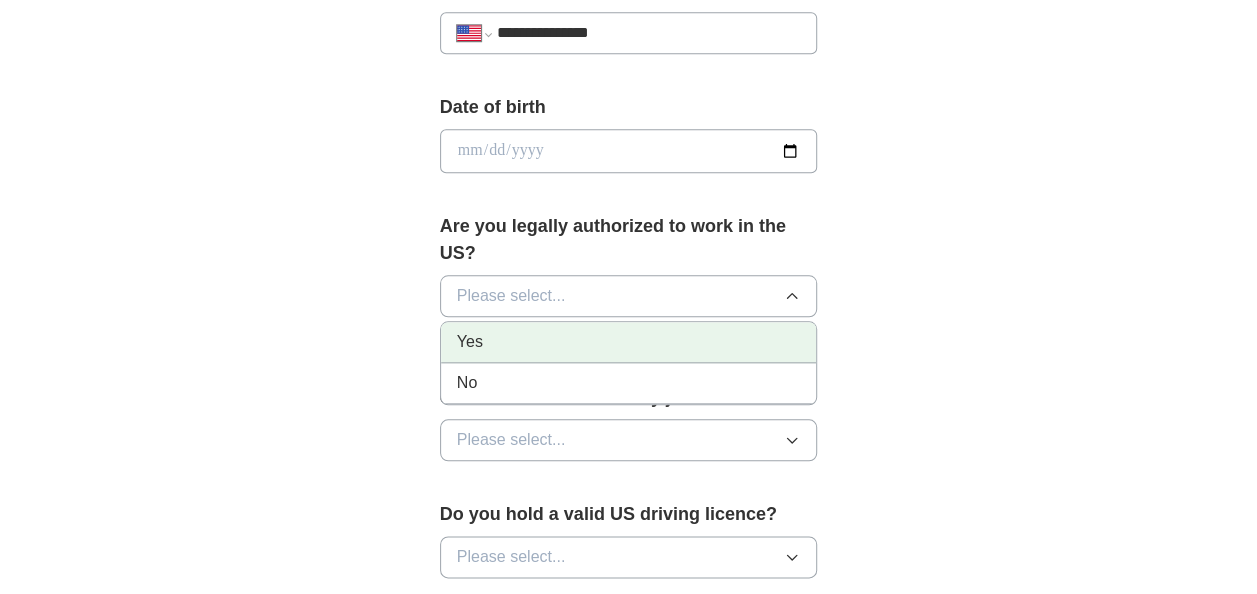 click on "Yes" at bounding box center [629, 342] 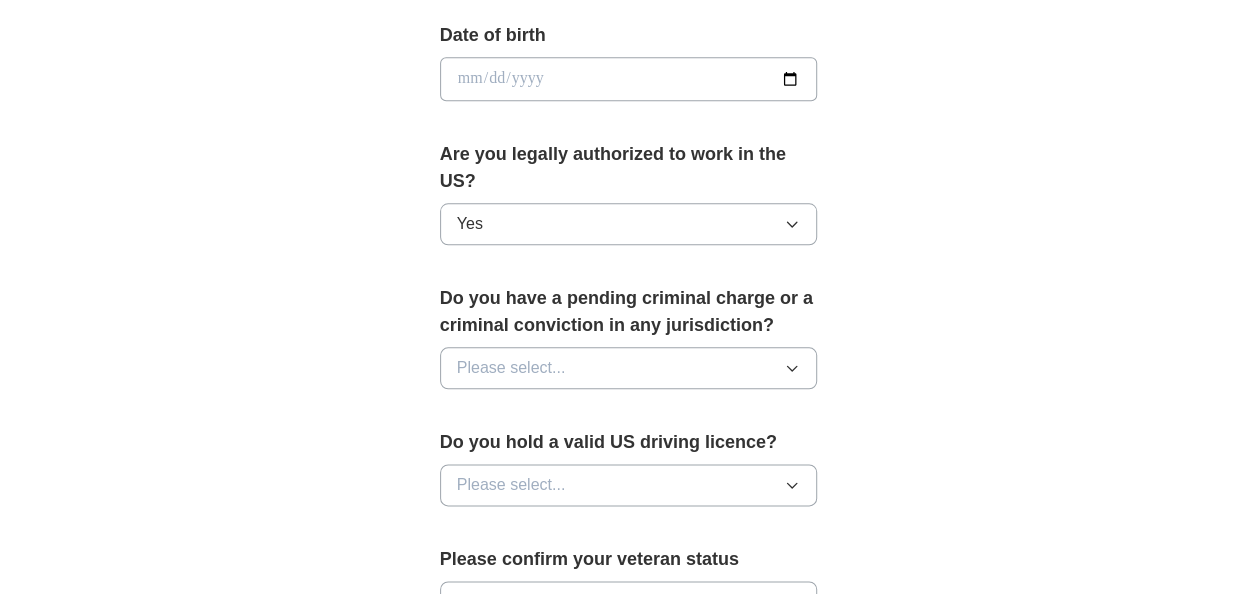scroll, scrollTop: 1100, scrollLeft: 0, axis: vertical 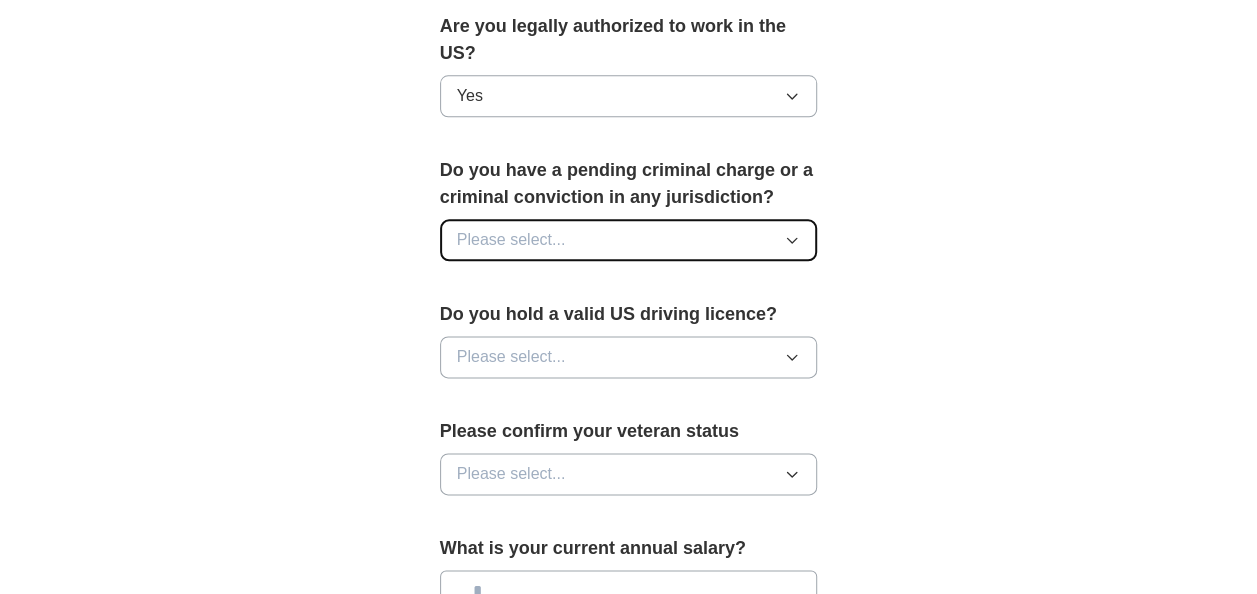 click on "Please select..." at bounding box center [629, 240] 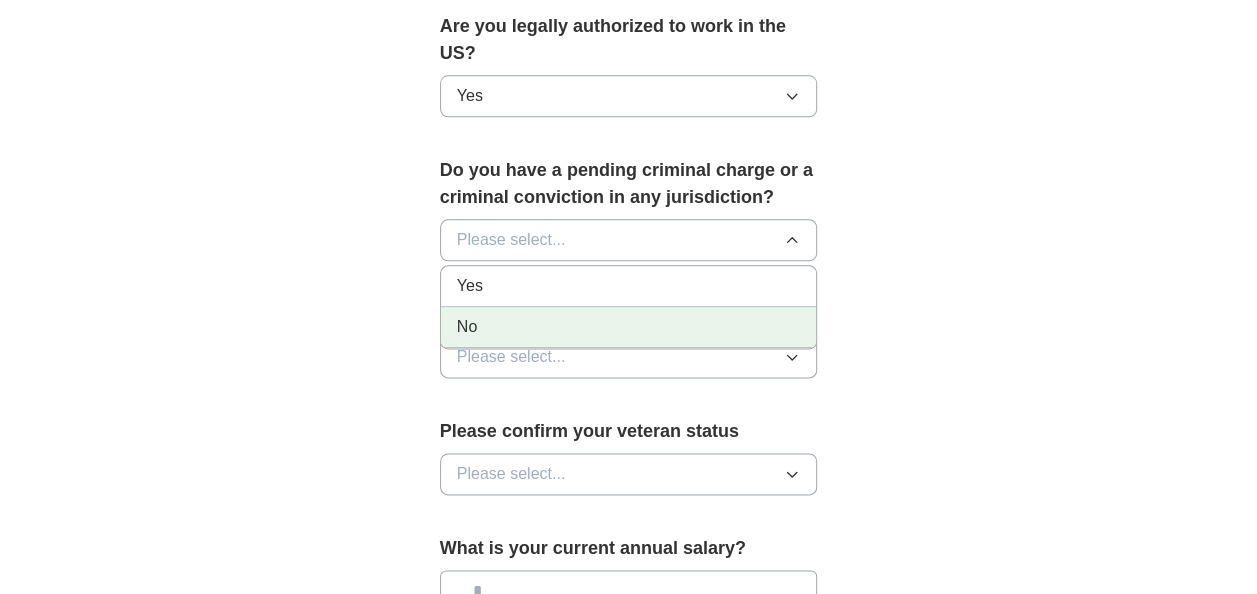 click on "No" at bounding box center [629, 327] 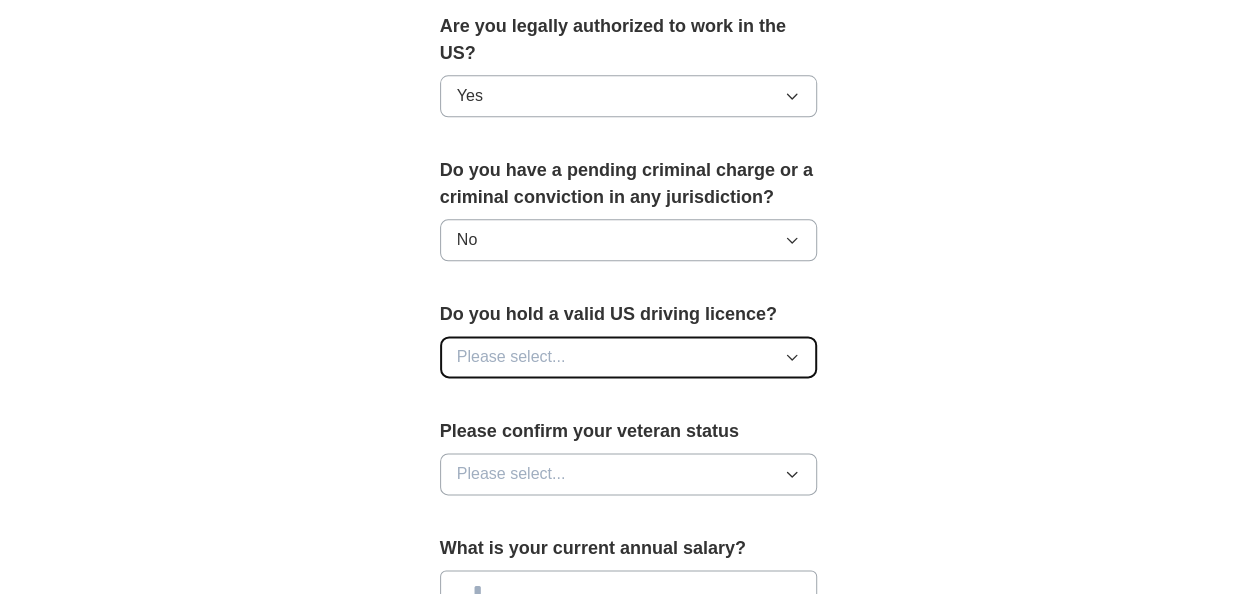 click on "Please select..." at bounding box center [511, 357] 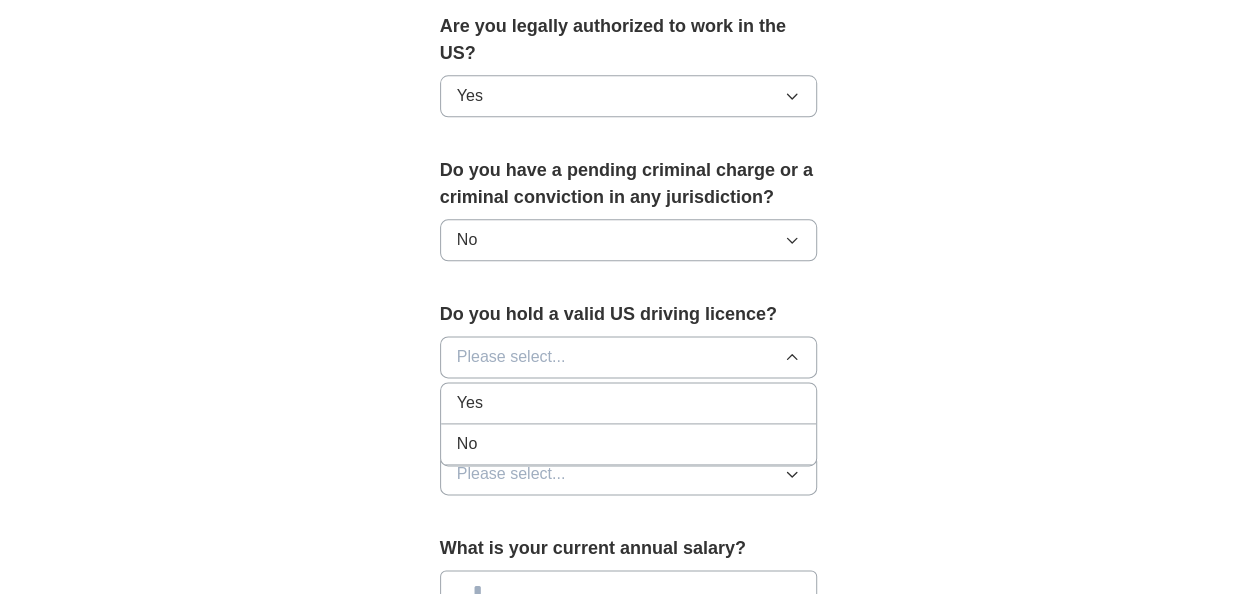 click on "Yes" at bounding box center (629, 403) 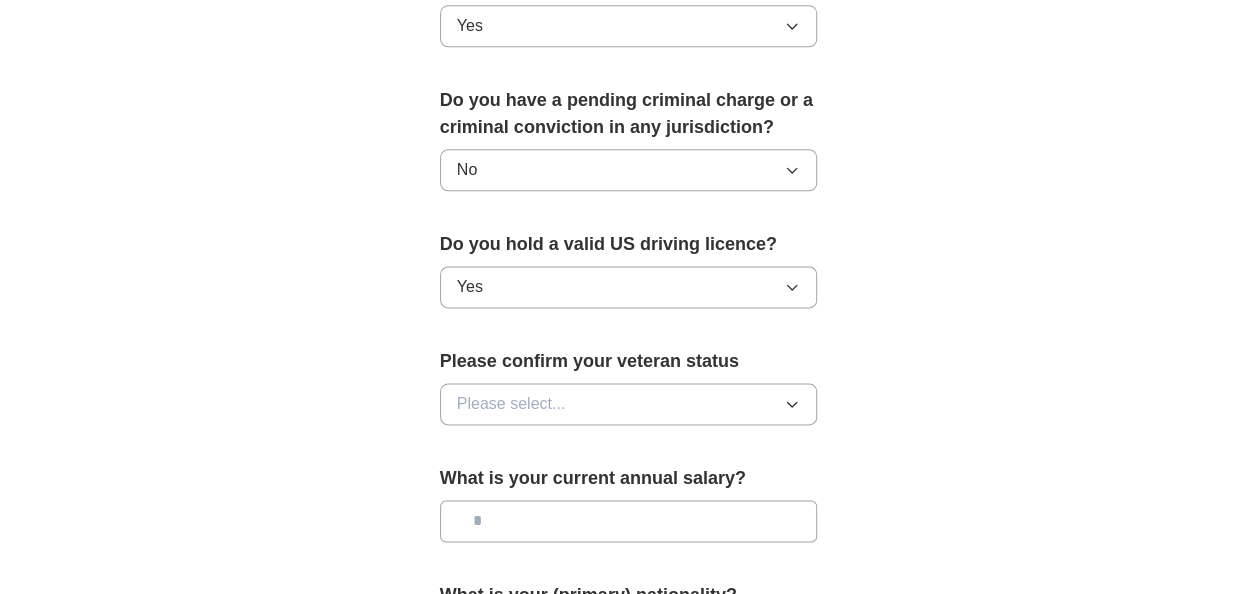 scroll, scrollTop: 1200, scrollLeft: 0, axis: vertical 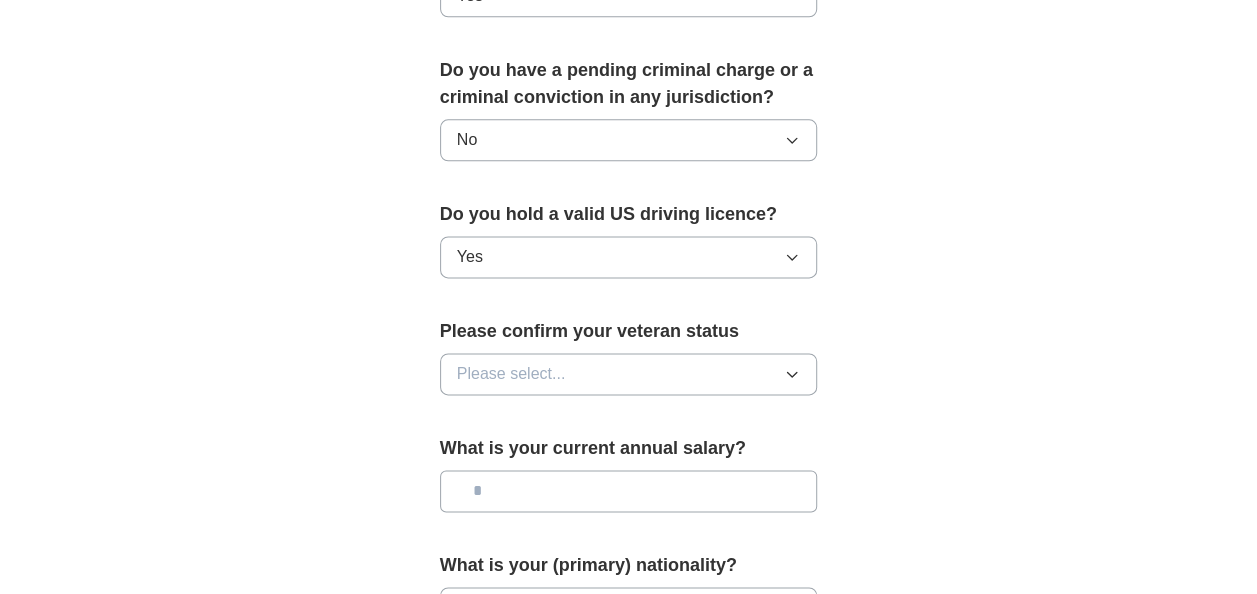 click on "Please confirm your veteran status Please select..." at bounding box center [629, 364] 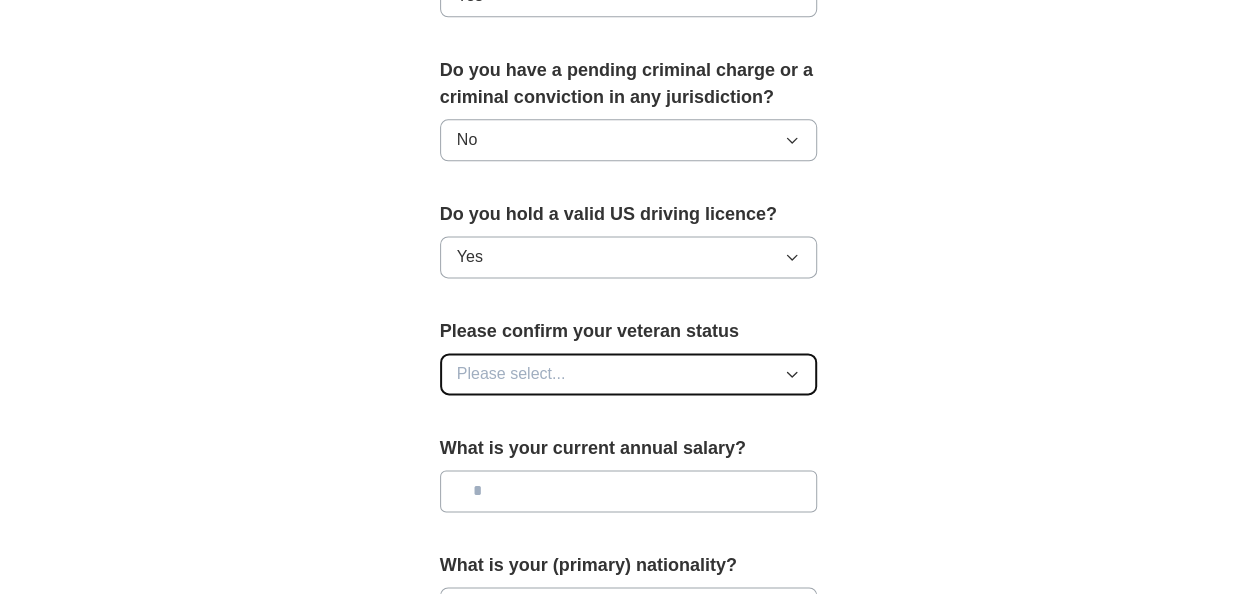 click on "Please select..." at bounding box center (629, 374) 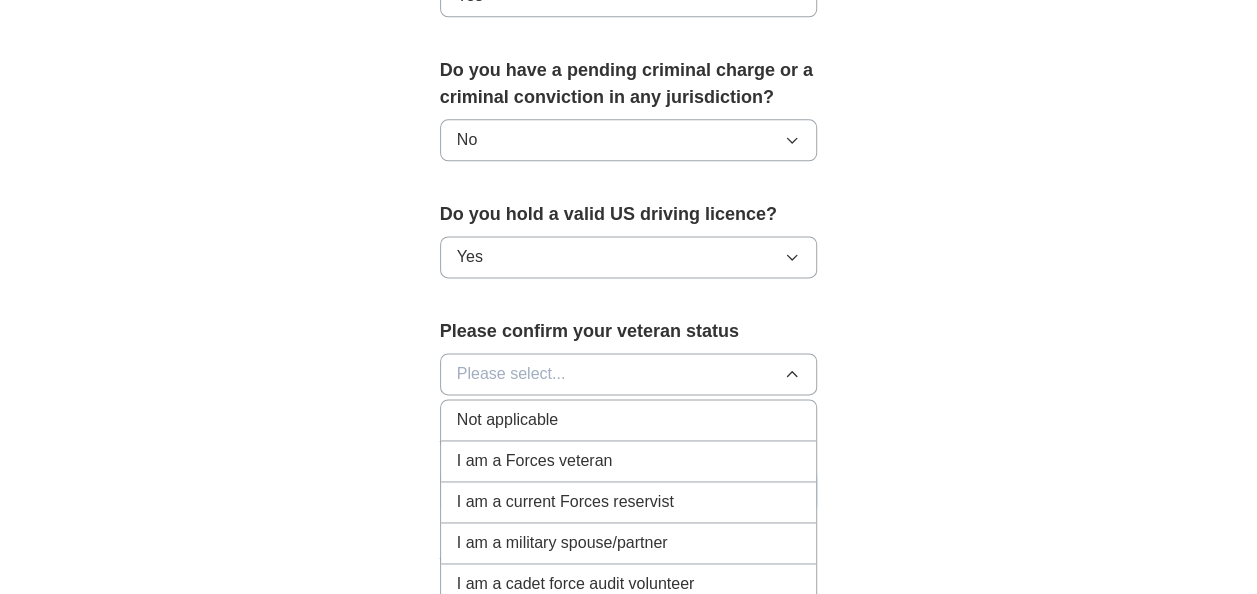 click on "Not applicable" at bounding box center (629, 420) 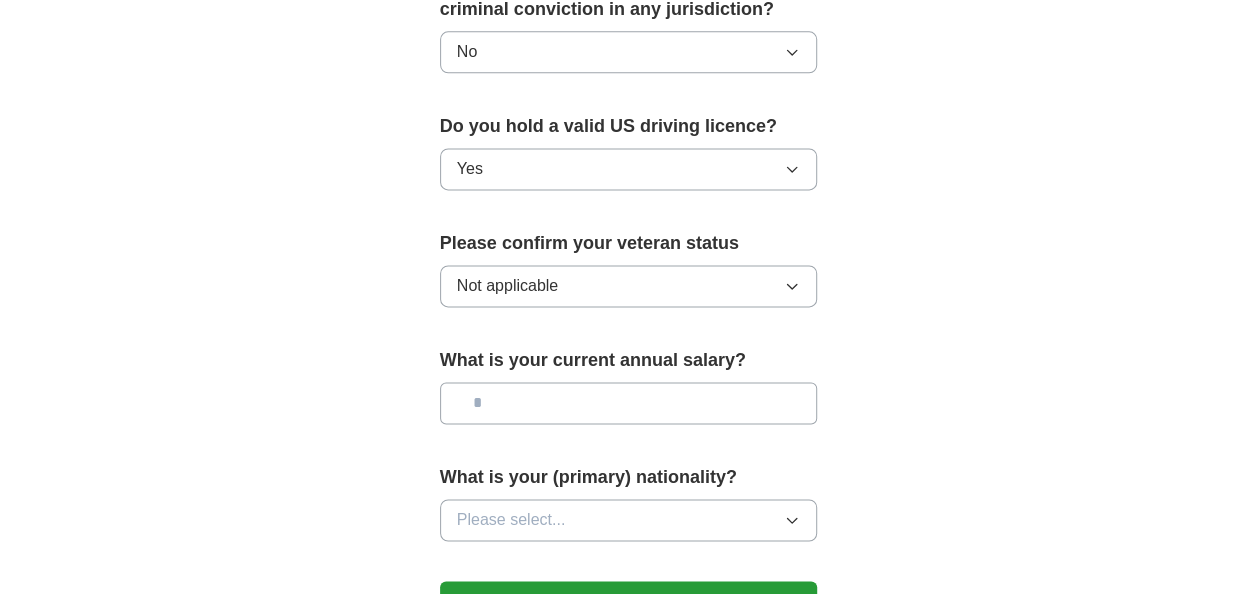 scroll, scrollTop: 1400, scrollLeft: 0, axis: vertical 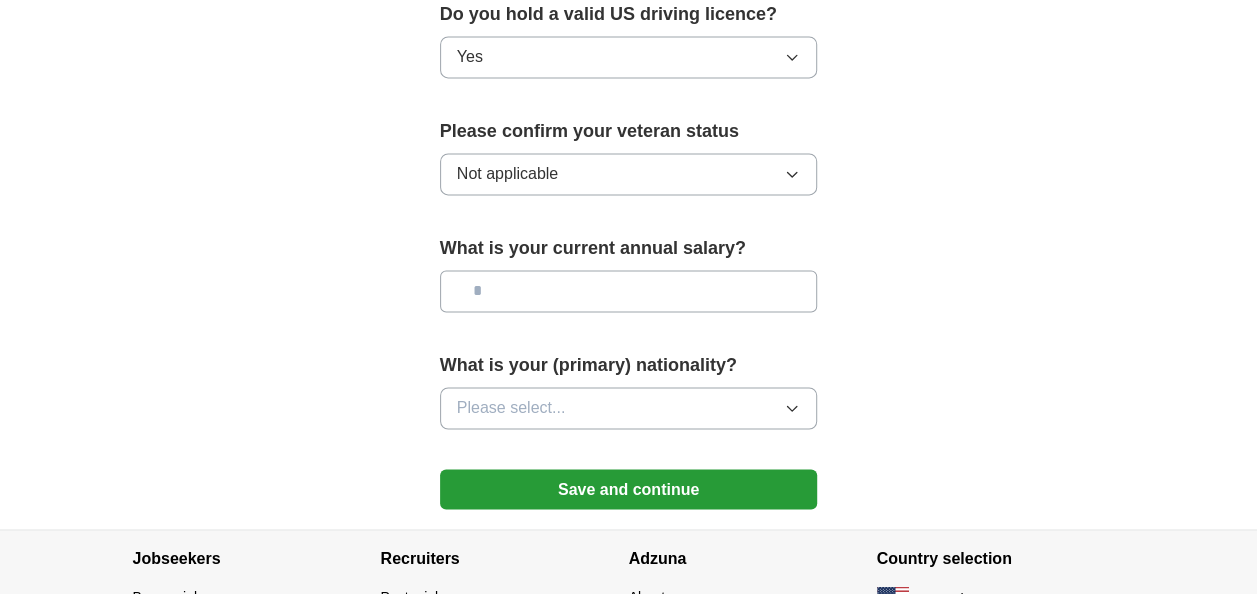 click at bounding box center [629, 291] 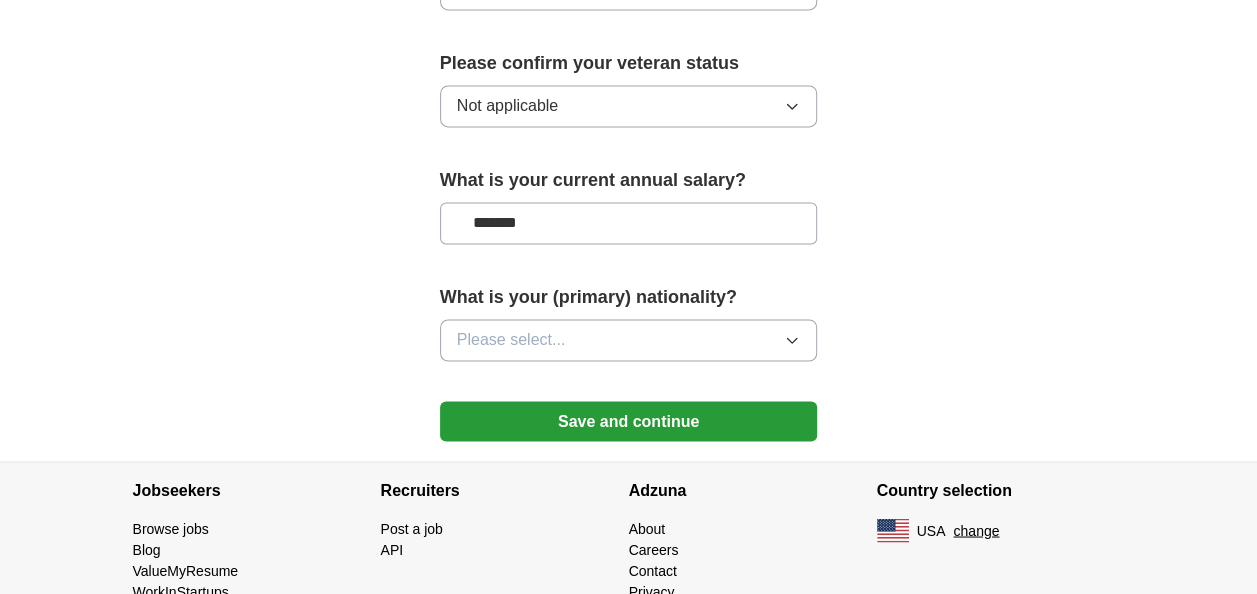scroll, scrollTop: 1500, scrollLeft: 0, axis: vertical 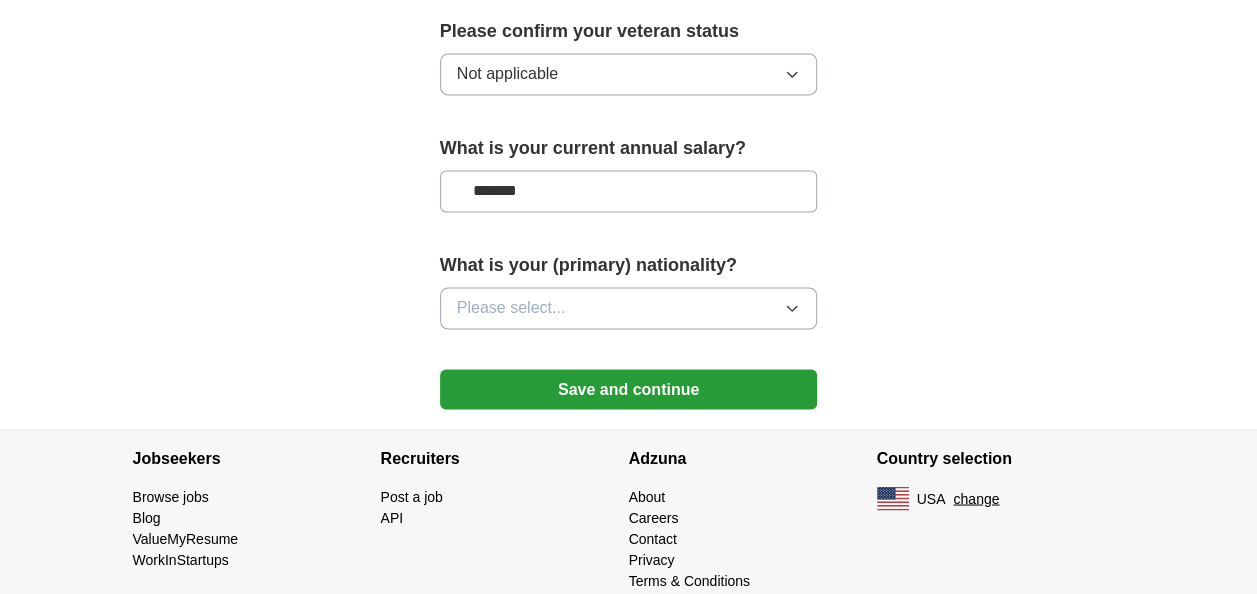 type on "*******" 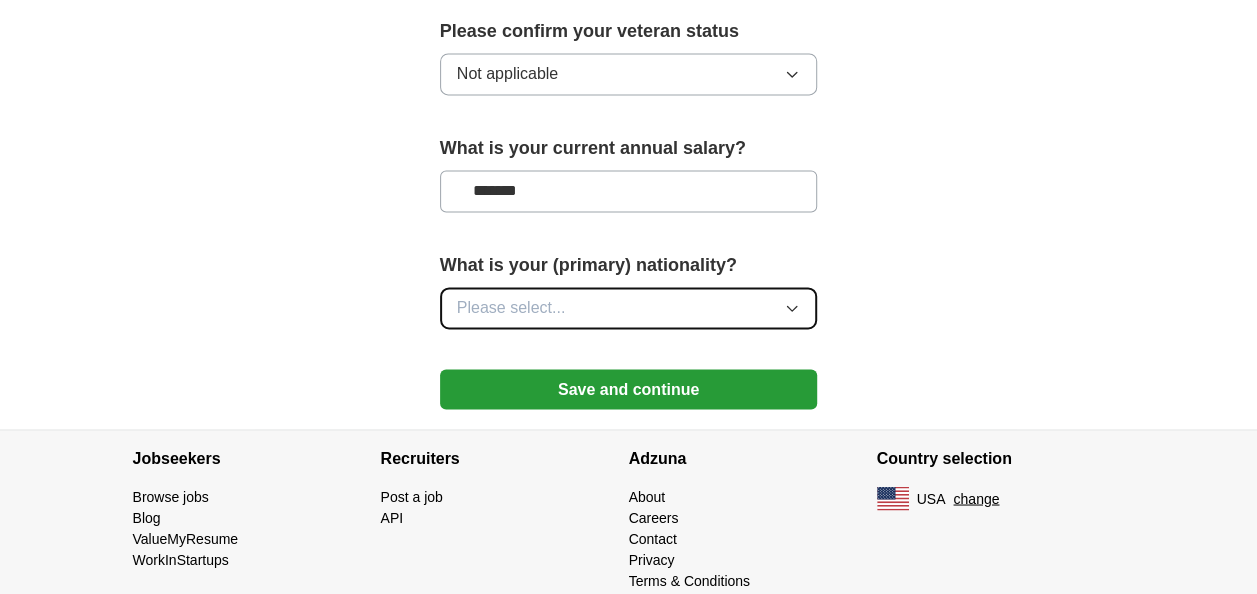 click on "Please select..." at bounding box center (629, 308) 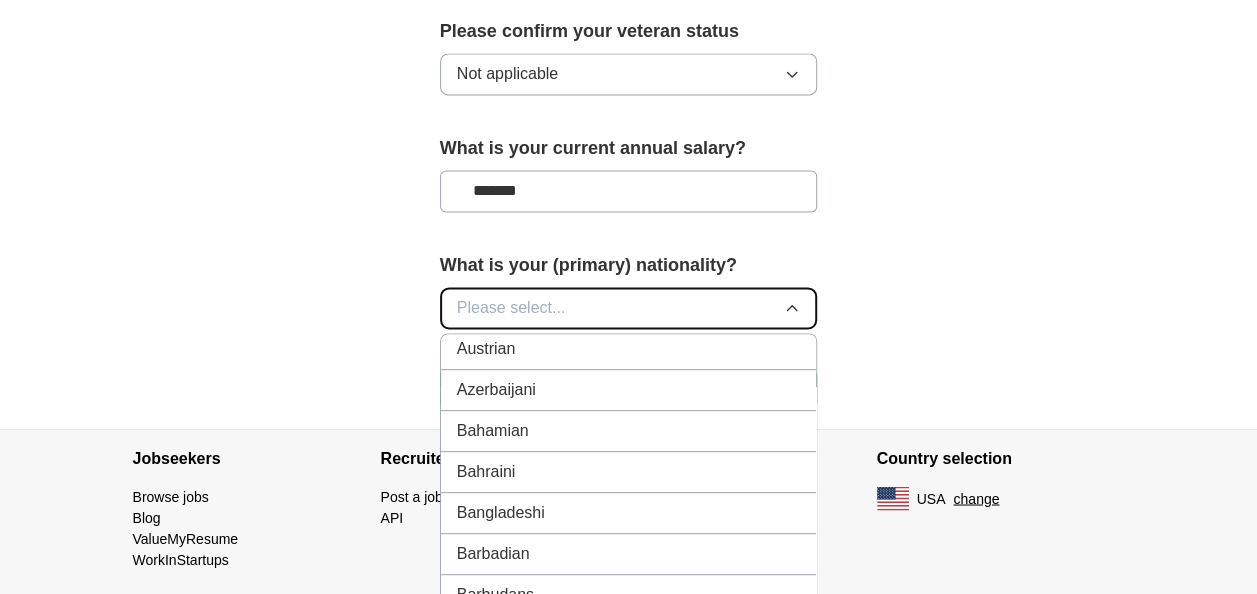 scroll, scrollTop: 500, scrollLeft: 0, axis: vertical 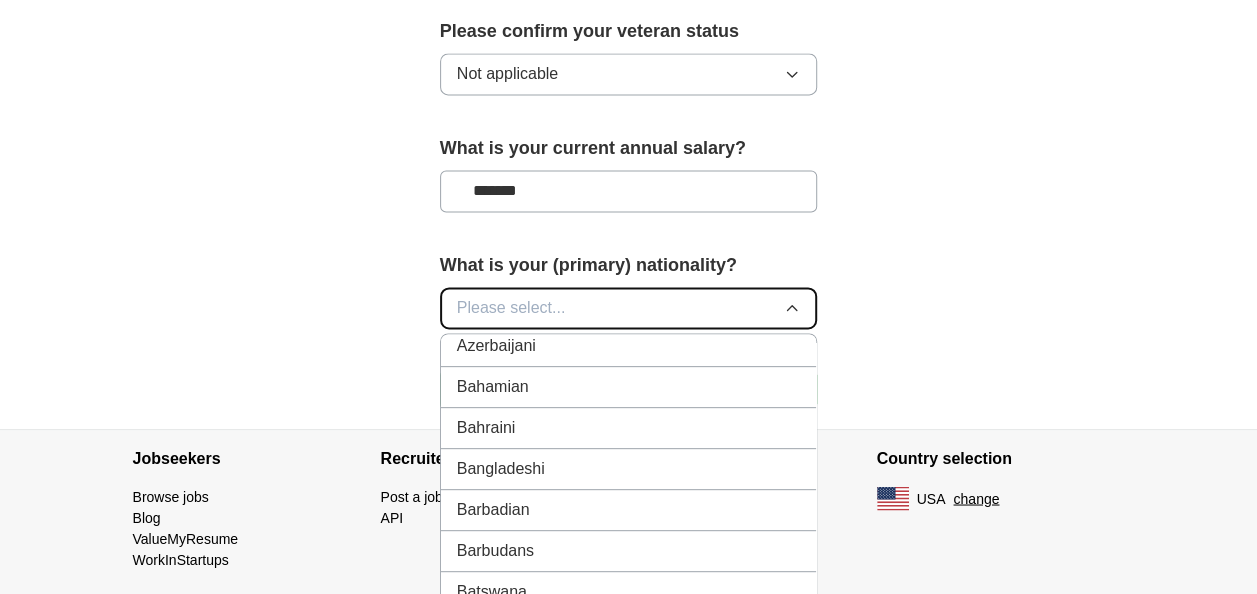 click on "Please select..." at bounding box center [629, 308] 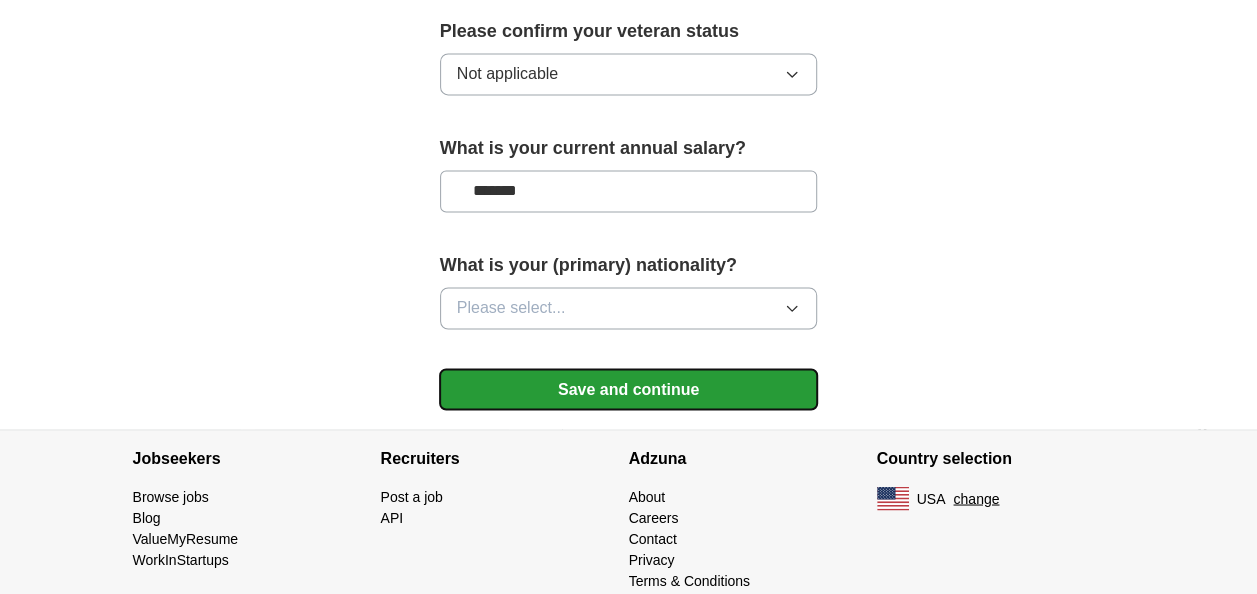 click on "Save and continue" at bounding box center (629, 389) 